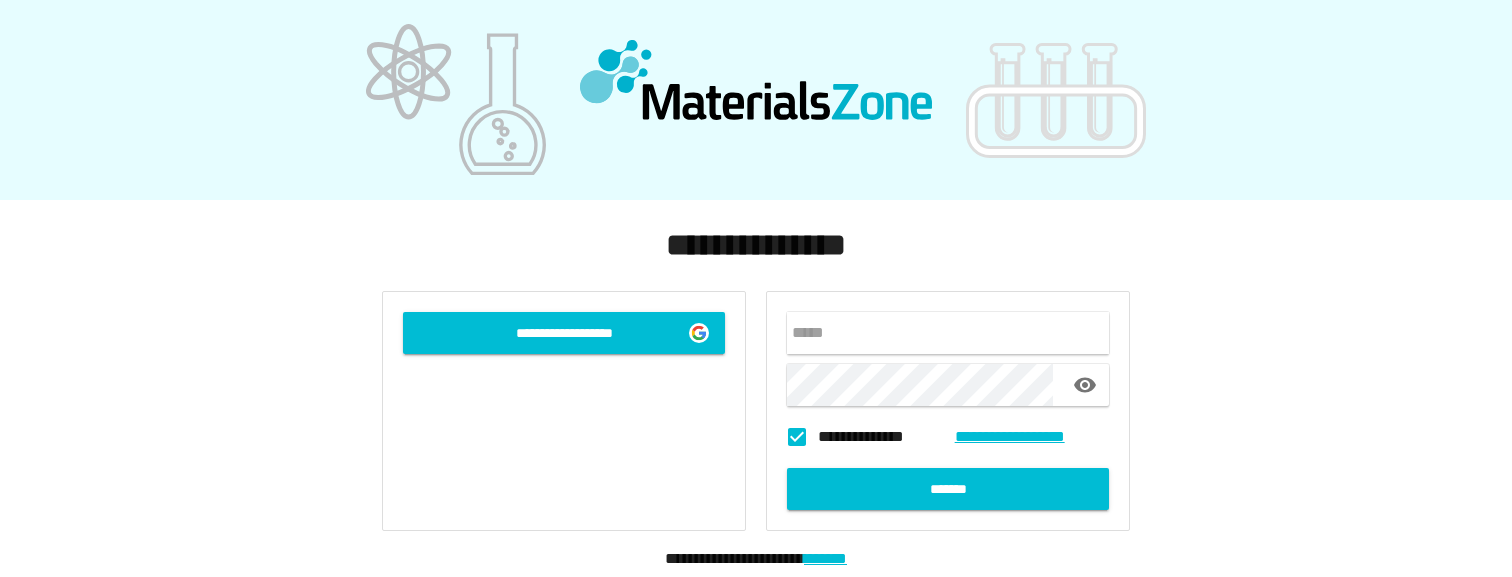 scroll, scrollTop: 0, scrollLeft: 0, axis: both 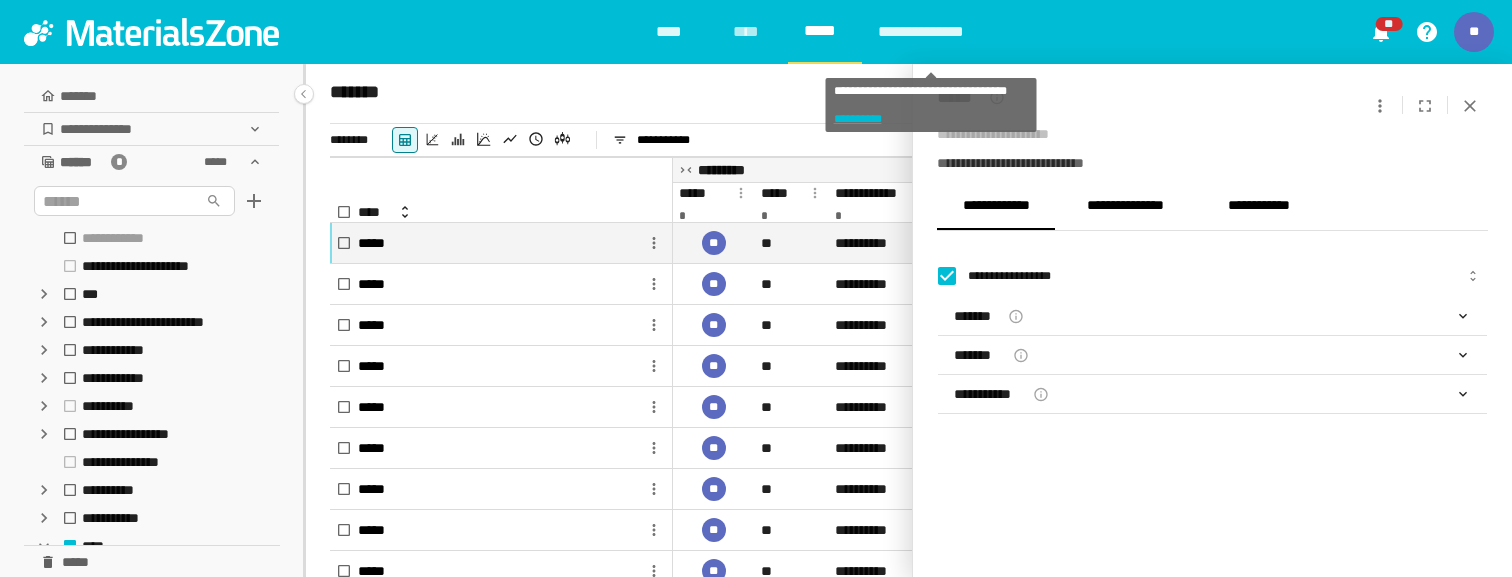 click on "[FIRST] [LAST]" at bounding box center [931, 32] 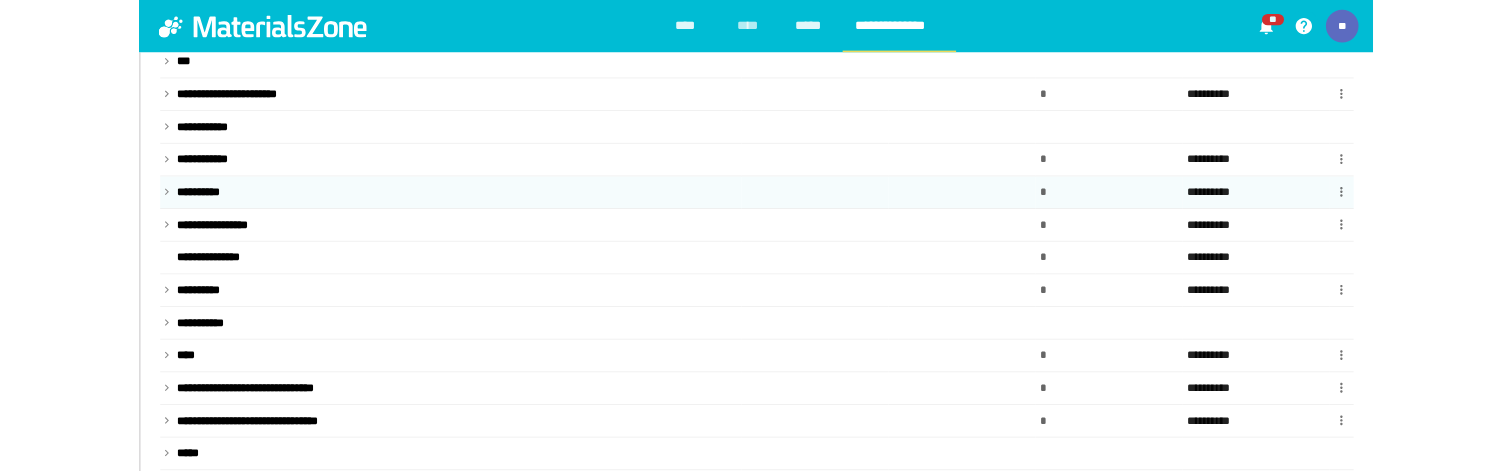scroll, scrollTop: 185, scrollLeft: 0, axis: vertical 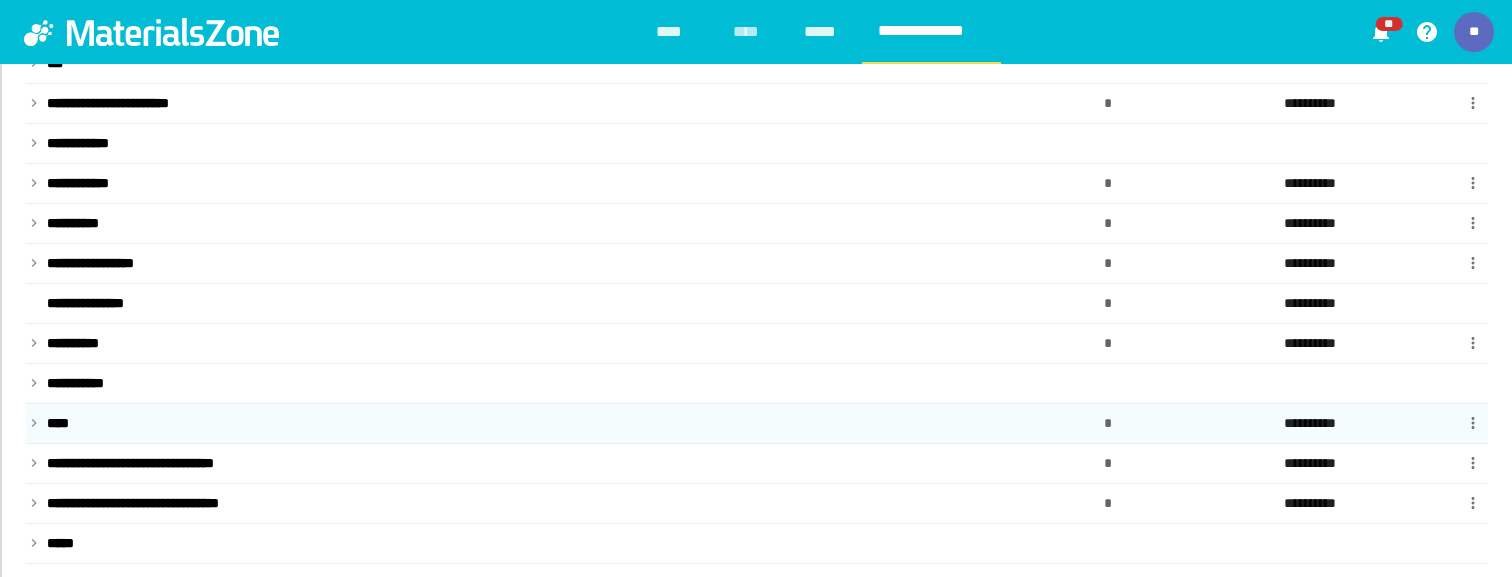 click at bounding box center (34, 63) 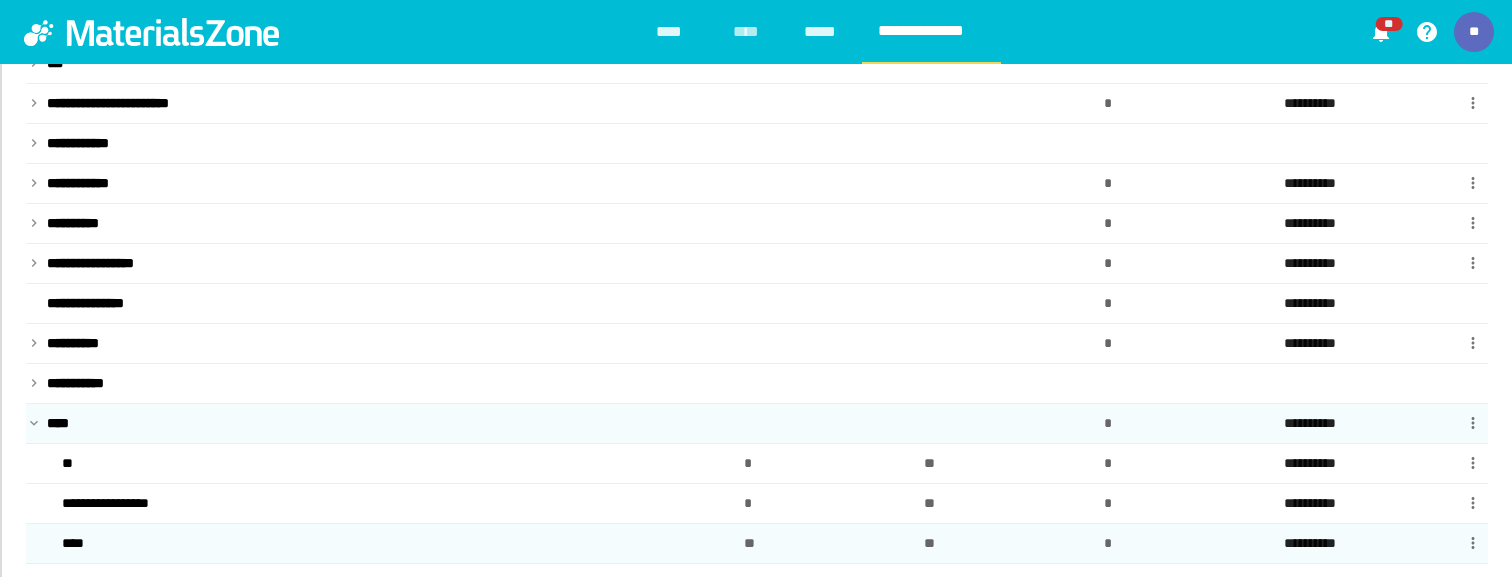 click on "[FIRST] [LAST]" at bounding box center [79, 543] 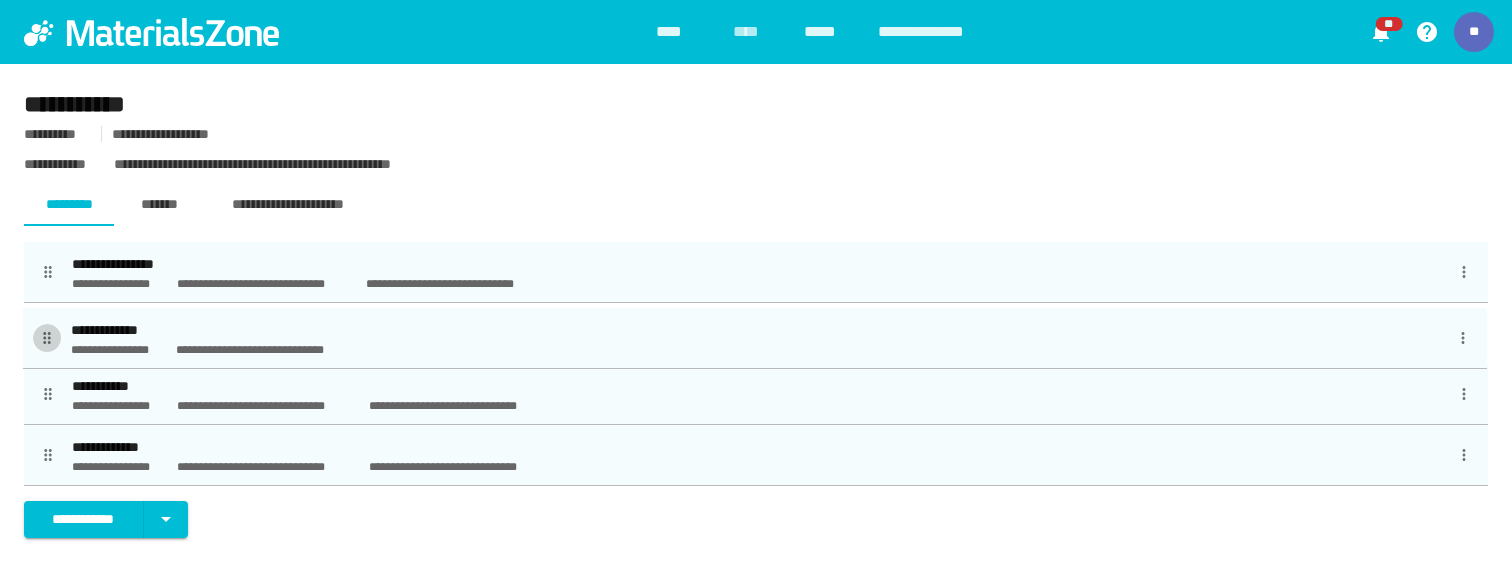 drag, startPoint x: 44, startPoint y: 463, endPoint x: 43, endPoint y: 345, distance: 118.004234 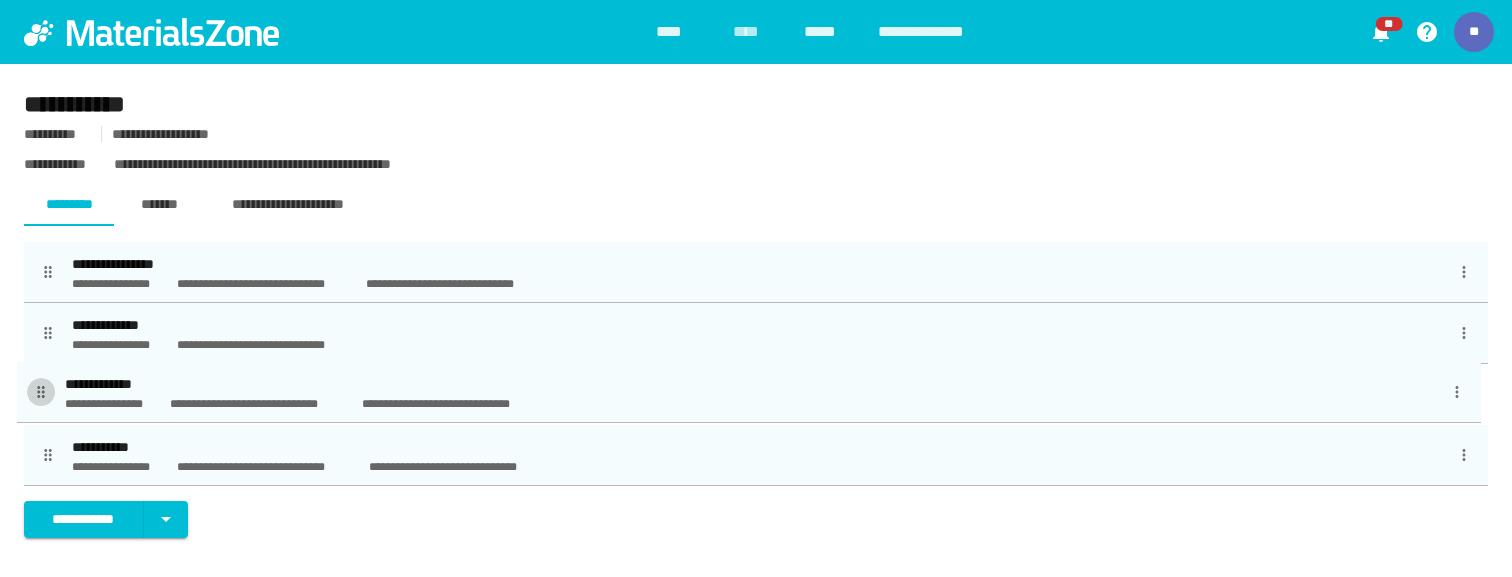 drag, startPoint x: 42, startPoint y: 449, endPoint x: 35, endPoint y: 384, distance: 65.37584 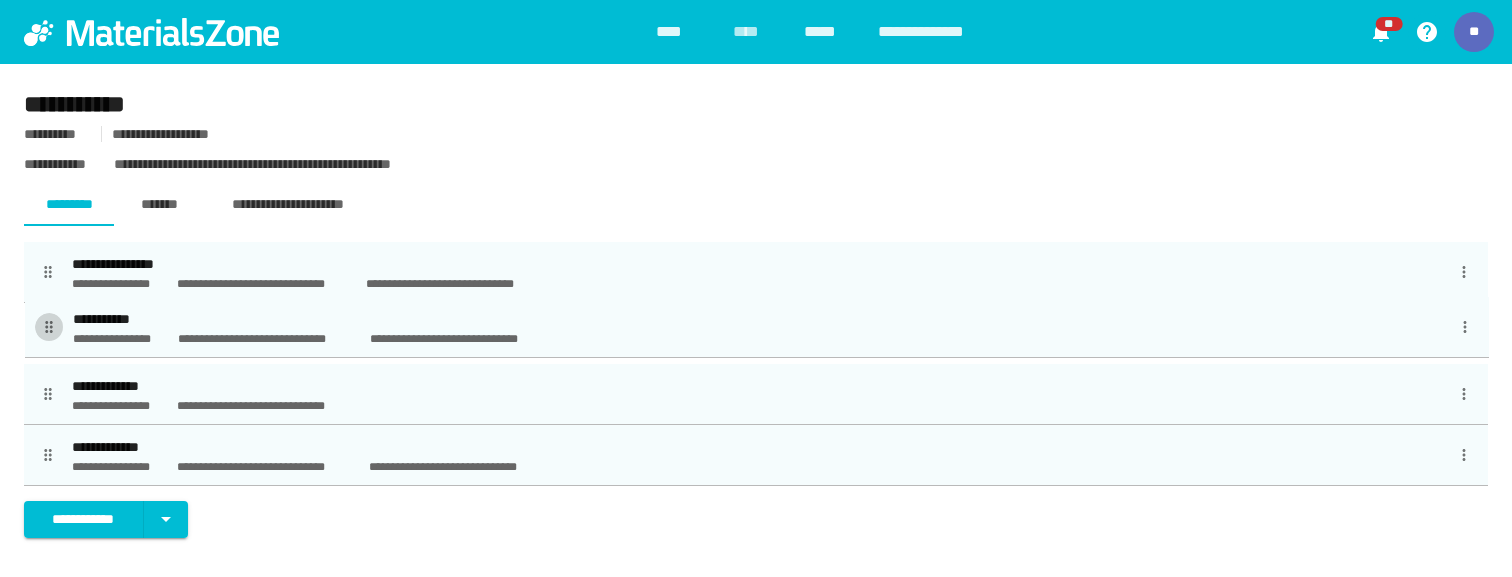 drag, startPoint x: 44, startPoint y: 454, endPoint x: 44, endPoint y: 327, distance: 127 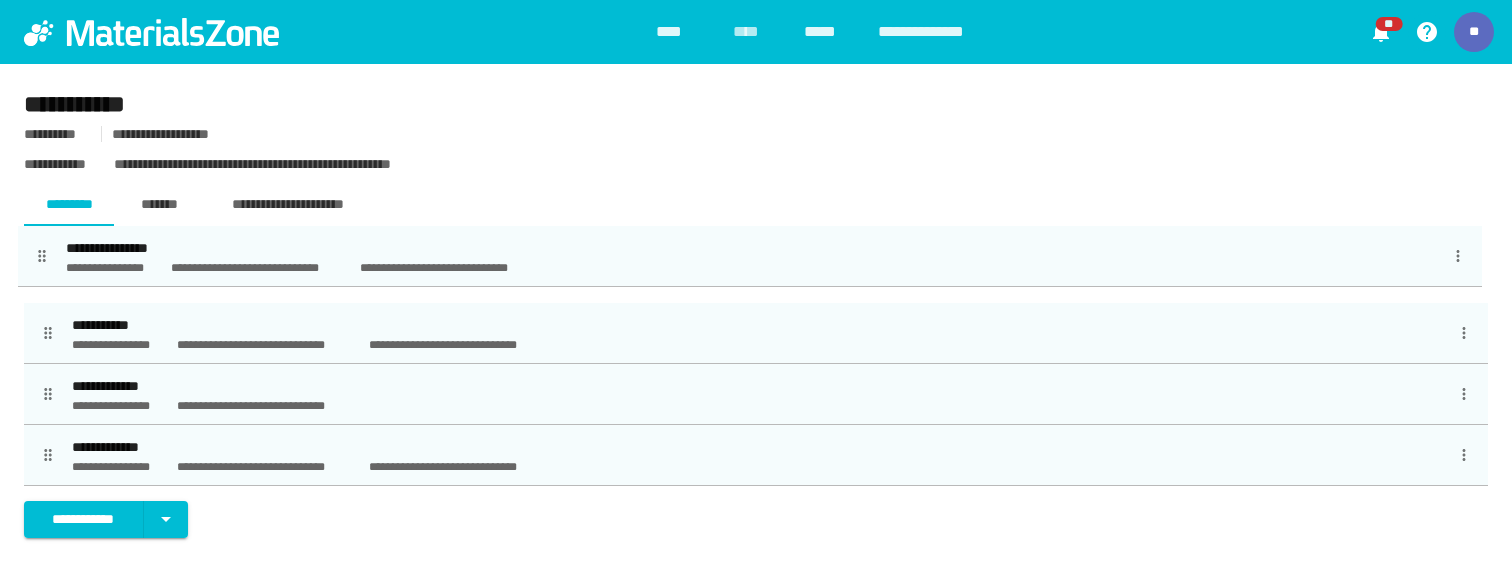 drag, startPoint x: 48, startPoint y: 266, endPoint x: 42, endPoint y: 250, distance: 17.088007 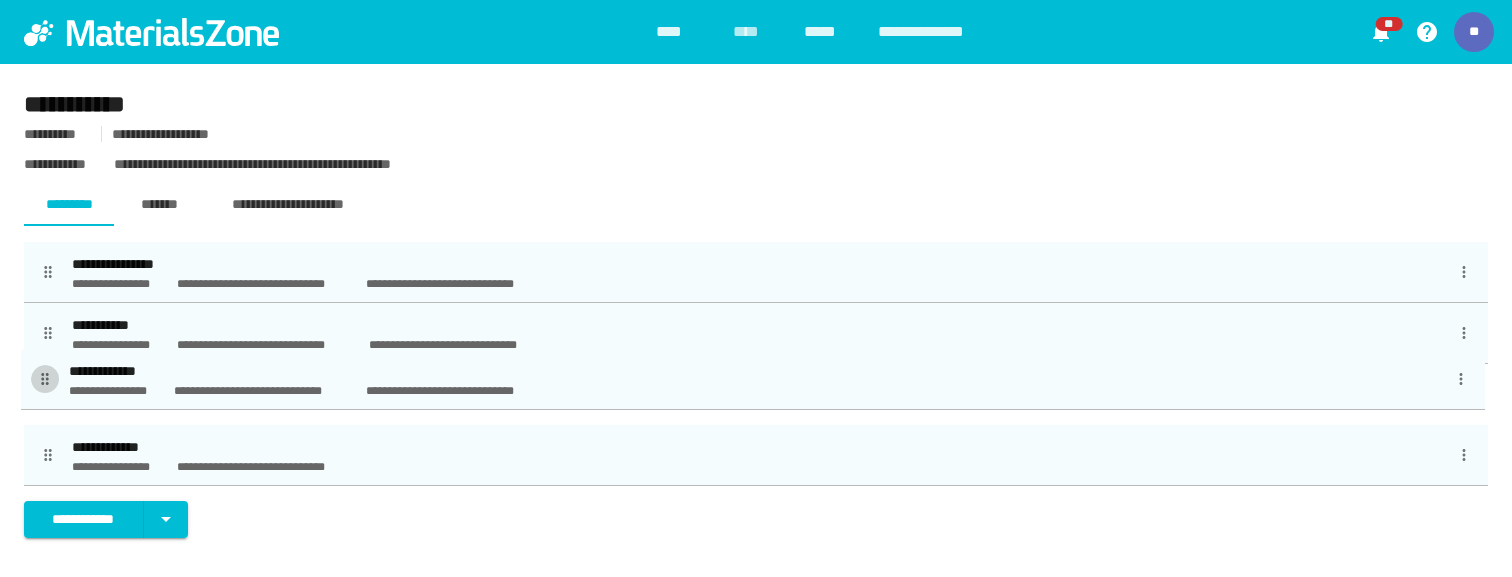 drag, startPoint x: 48, startPoint y: 456, endPoint x: 45, endPoint y: 381, distance: 75.059975 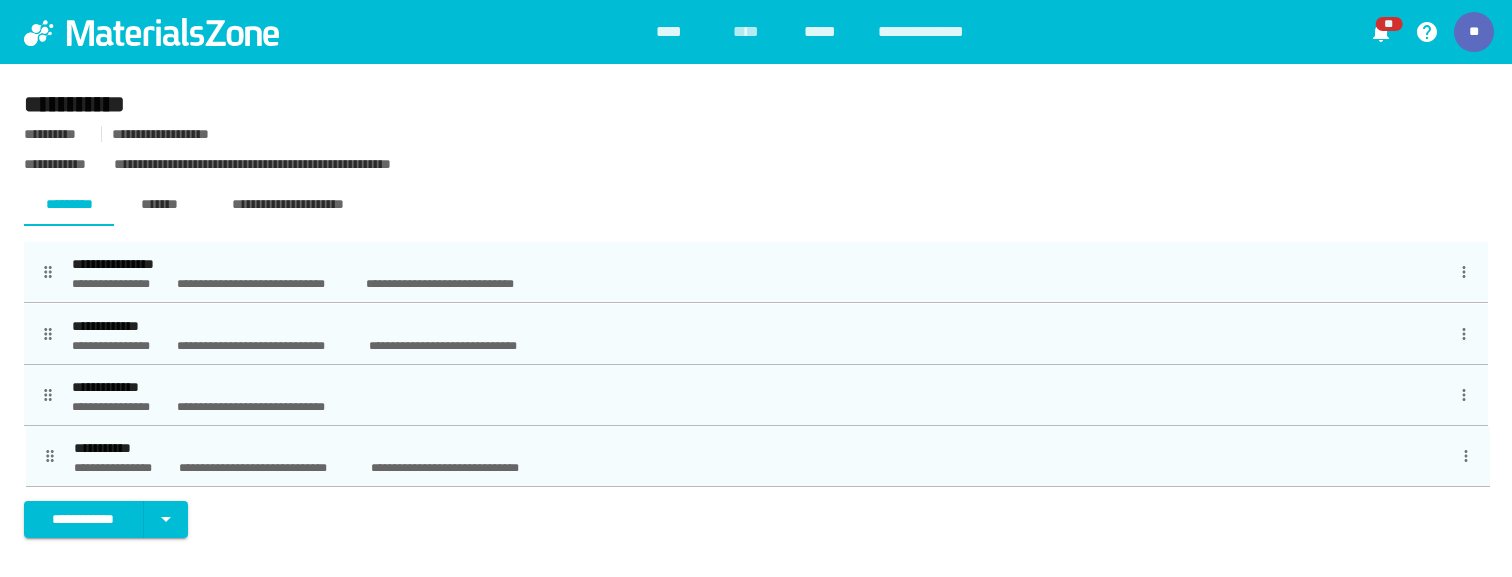 drag, startPoint x: 43, startPoint y: 338, endPoint x: 45, endPoint y: 458, distance: 120.01666 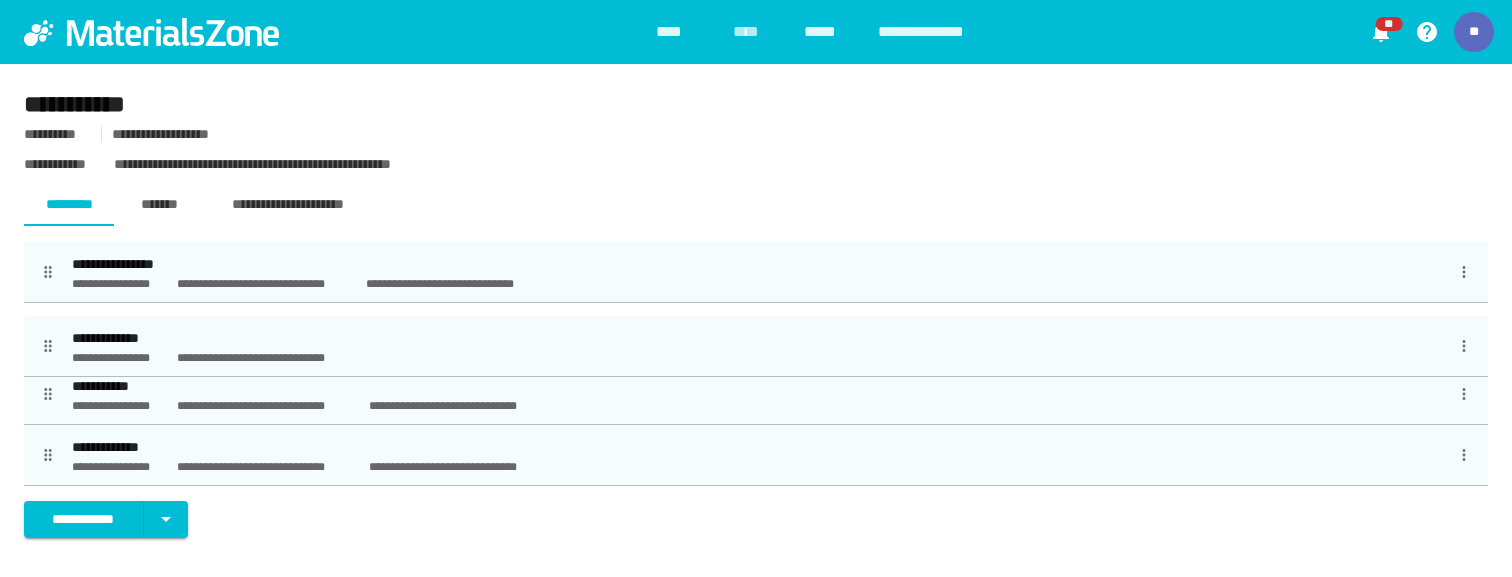 drag, startPoint x: 49, startPoint y: 452, endPoint x: 49, endPoint y: 343, distance: 109 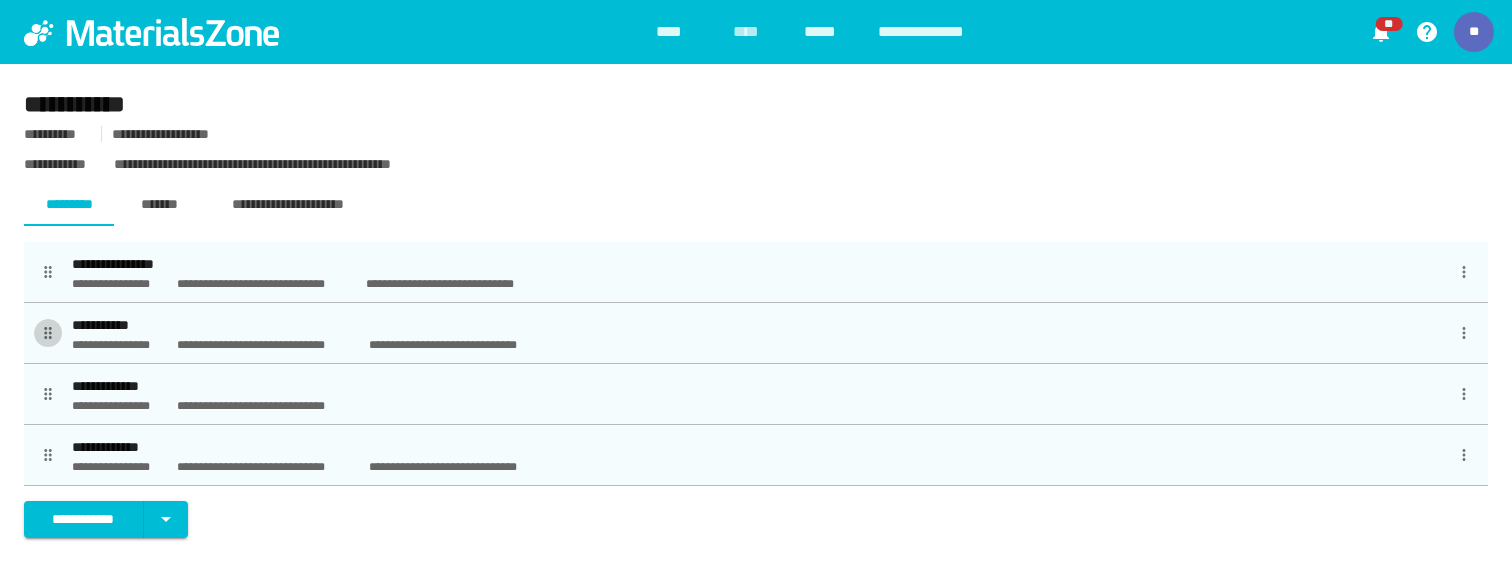 drag, startPoint x: 50, startPoint y: 397, endPoint x: 51, endPoint y: 345, distance: 52.009613 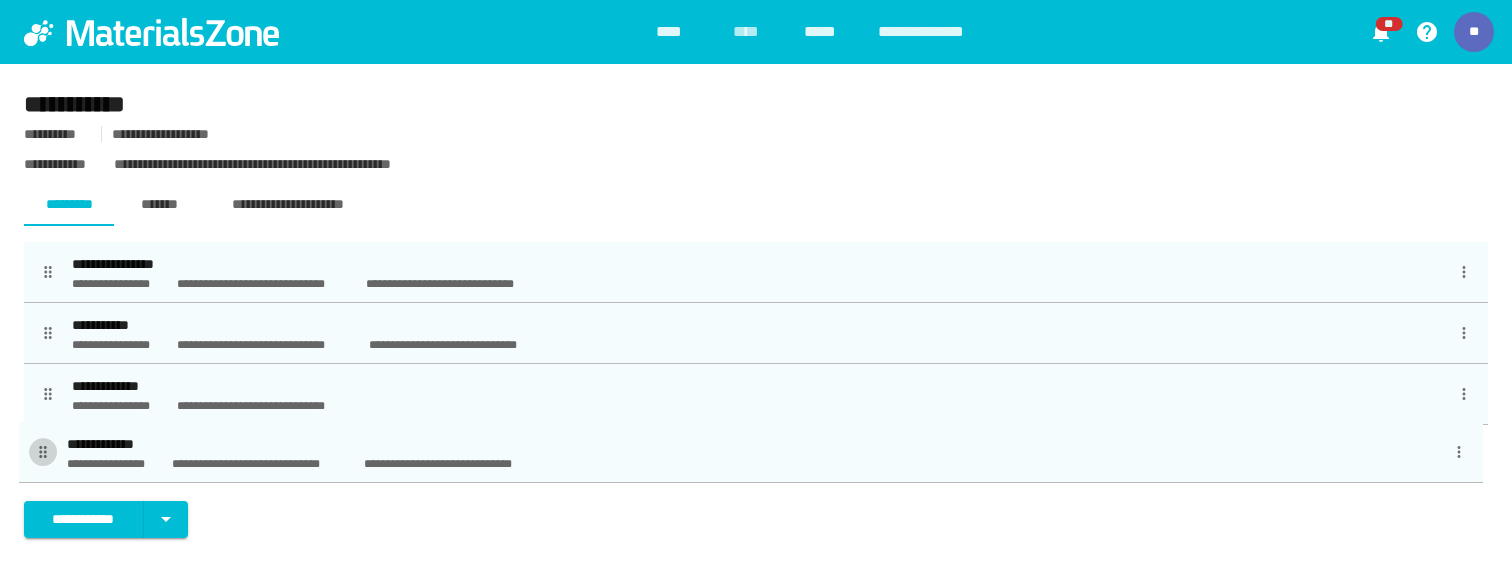 click at bounding box center [43, 452] 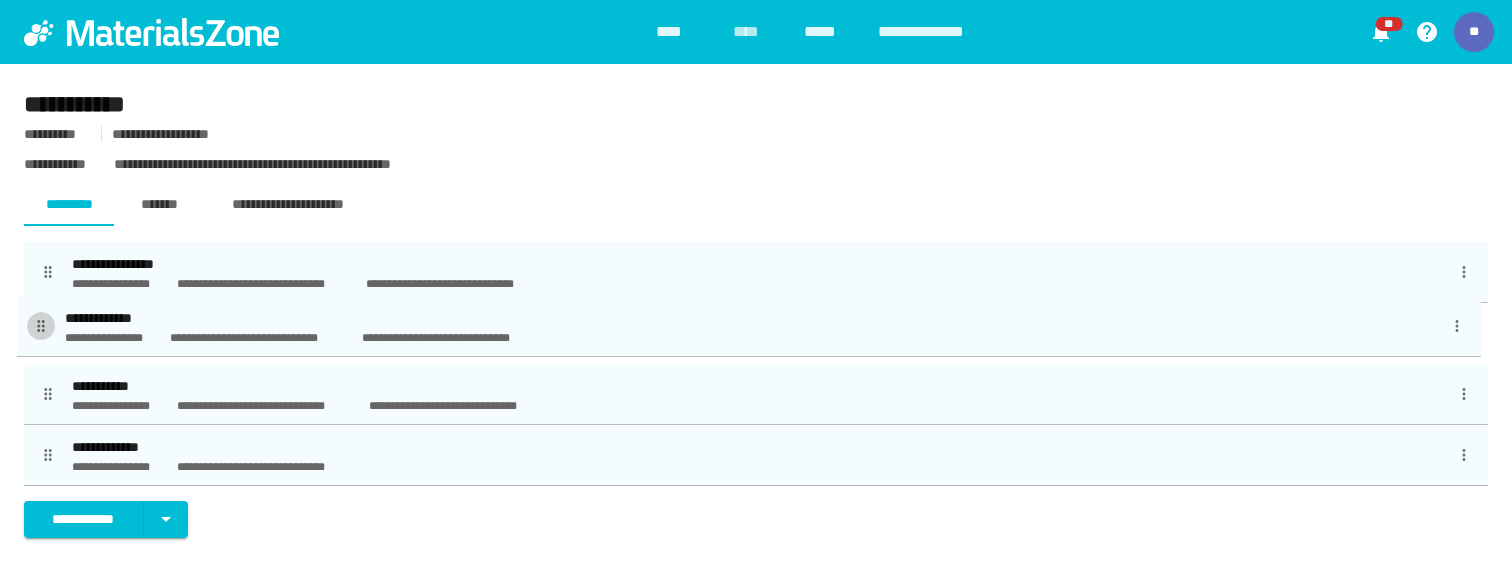 drag, startPoint x: 51, startPoint y: 452, endPoint x: 48, endPoint y: 329, distance: 123.03658 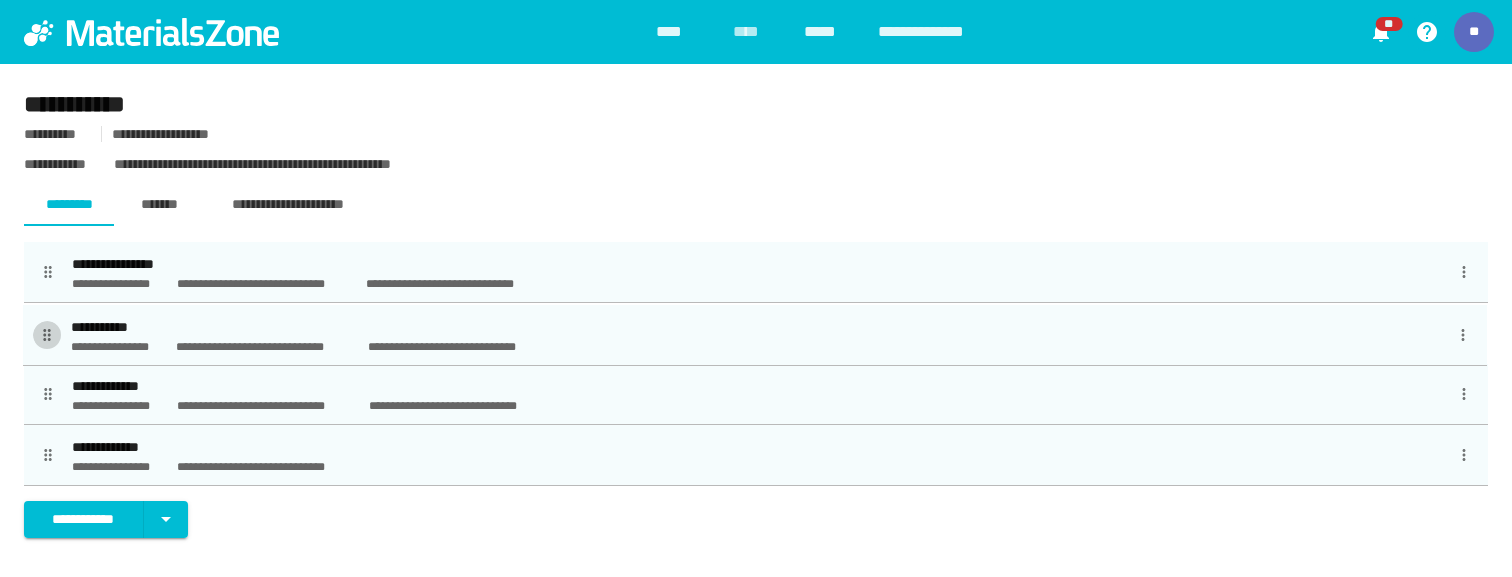 drag, startPoint x: 45, startPoint y: 392, endPoint x: 44, endPoint y: 334, distance: 58.00862 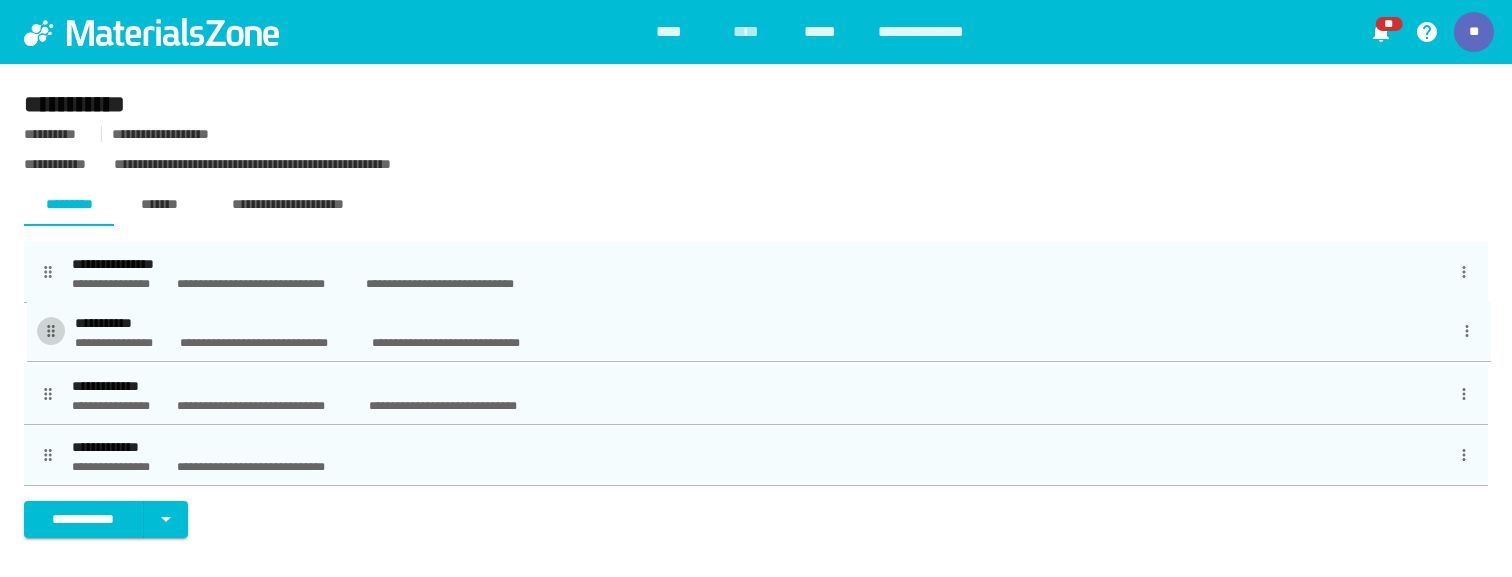 drag, startPoint x: 50, startPoint y: 389, endPoint x: 54, endPoint y: 326, distance: 63.126858 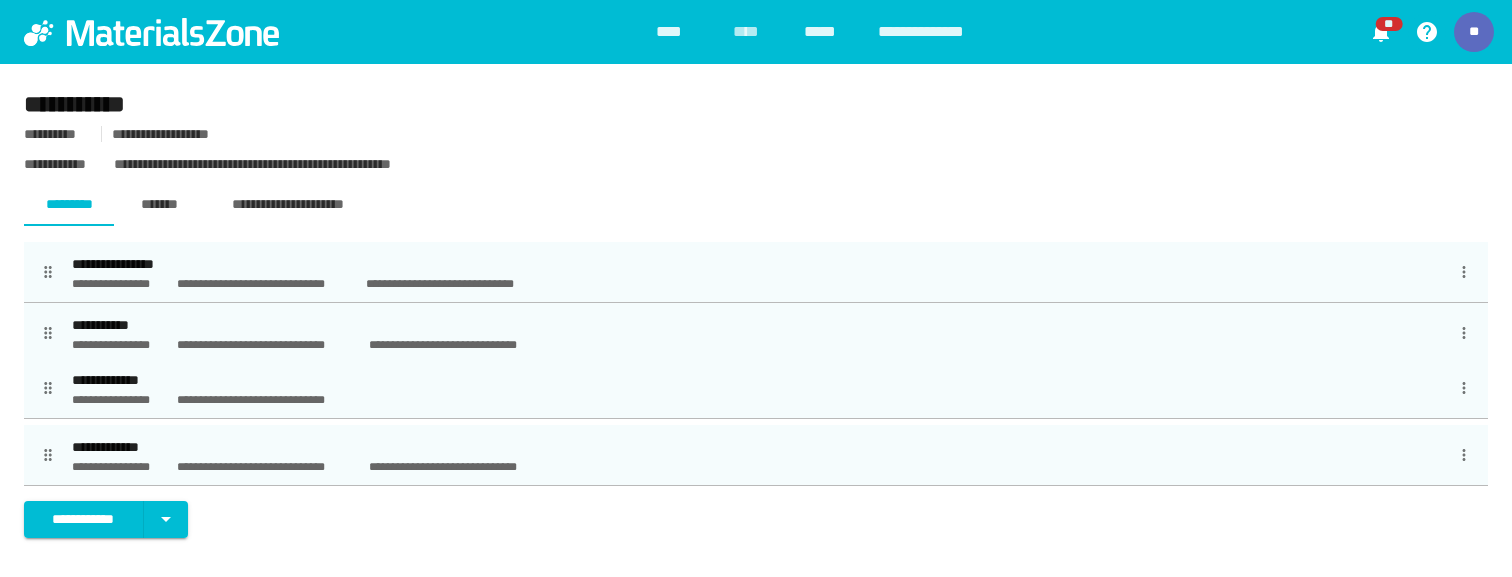 drag, startPoint x: 49, startPoint y: 449, endPoint x: 49, endPoint y: 329, distance: 120 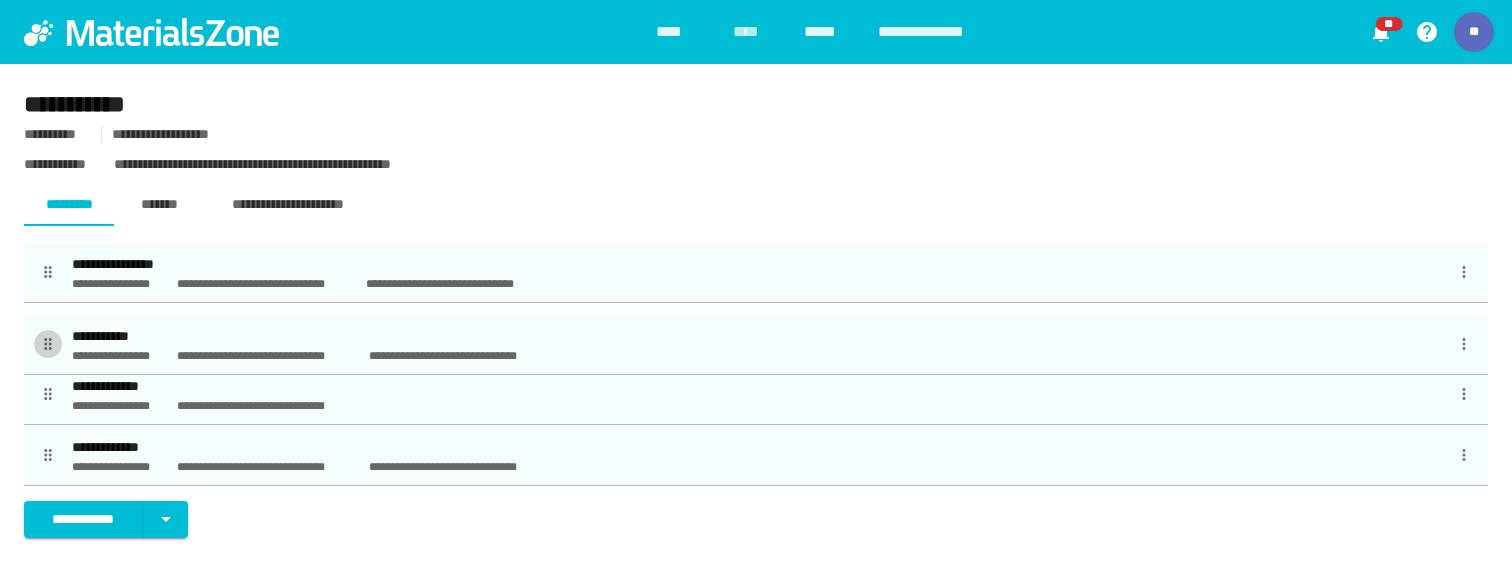 drag, startPoint x: 49, startPoint y: 382, endPoint x: 48, endPoint y: 326, distance: 56.008926 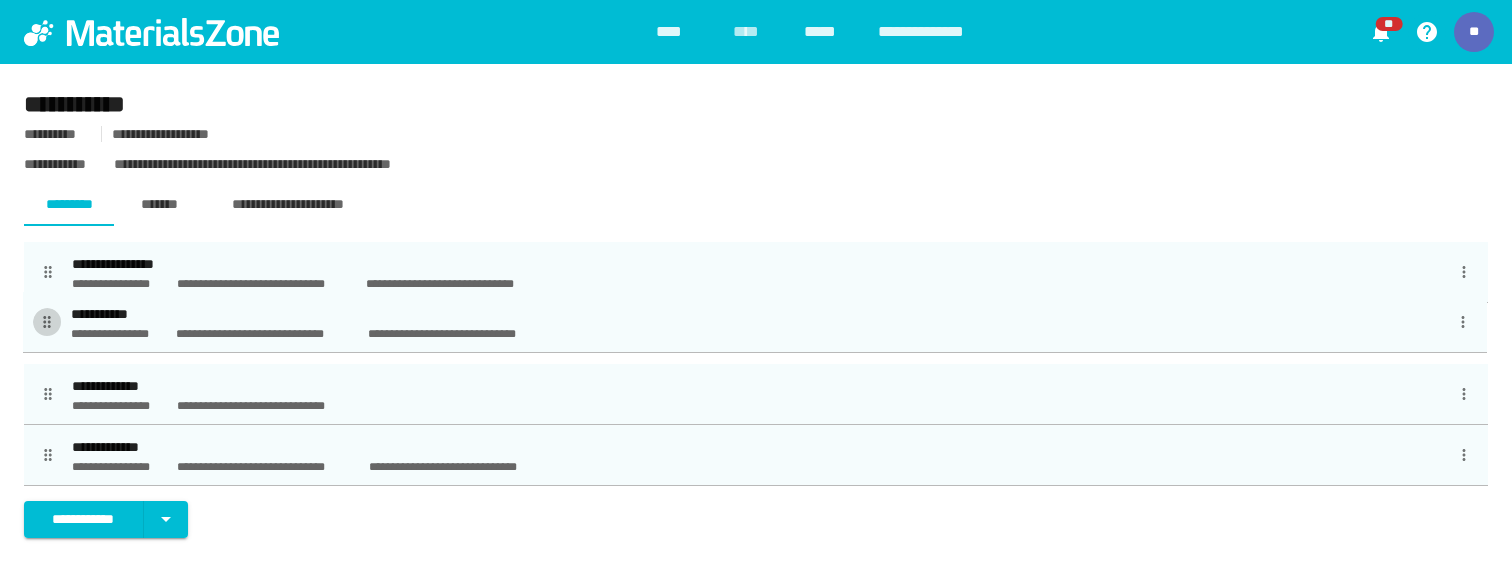 drag, startPoint x: 48, startPoint y: 391, endPoint x: 47, endPoint y: 318, distance: 73.00685 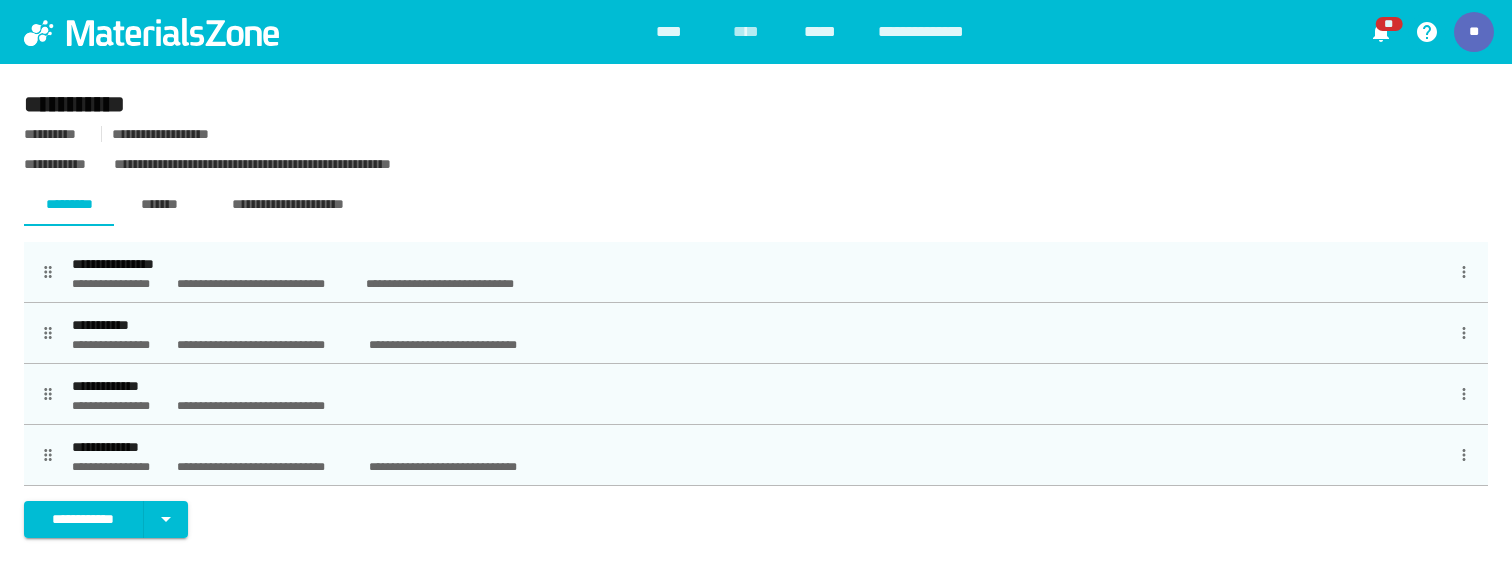 type 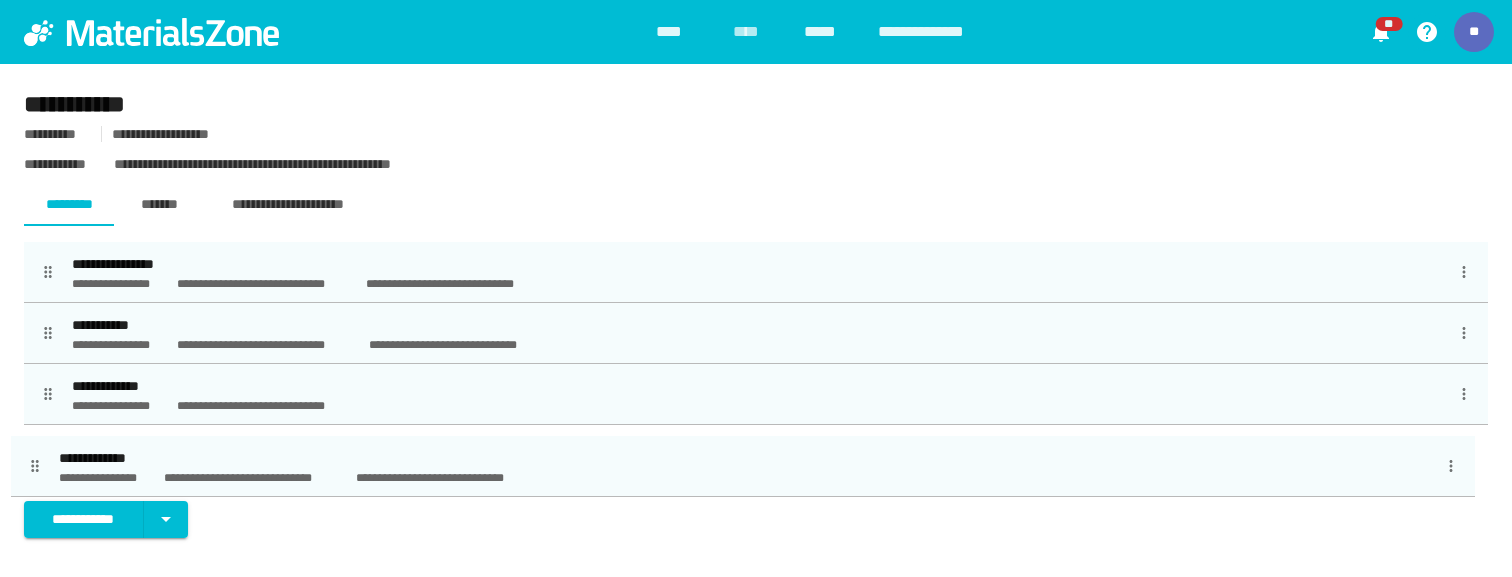drag, startPoint x: 52, startPoint y: 450, endPoint x: 39, endPoint y: 462, distance: 17.691807 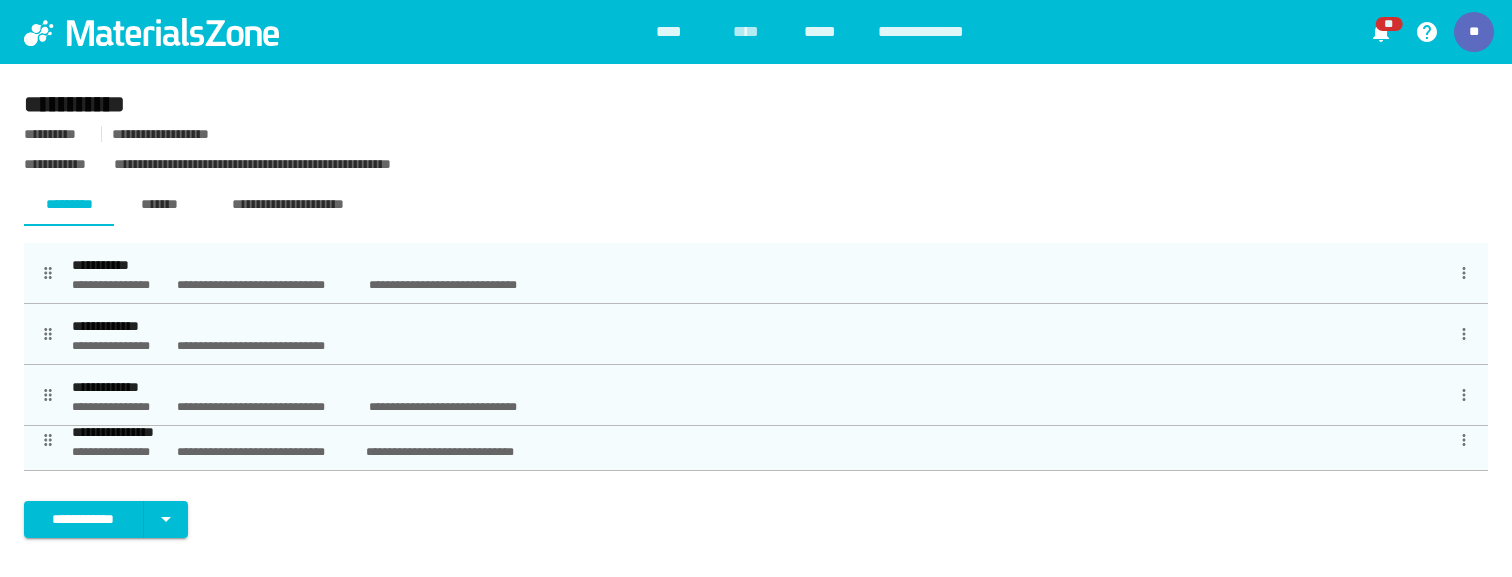 drag, startPoint x: 50, startPoint y: 275, endPoint x: 50, endPoint y: 443, distance: 168 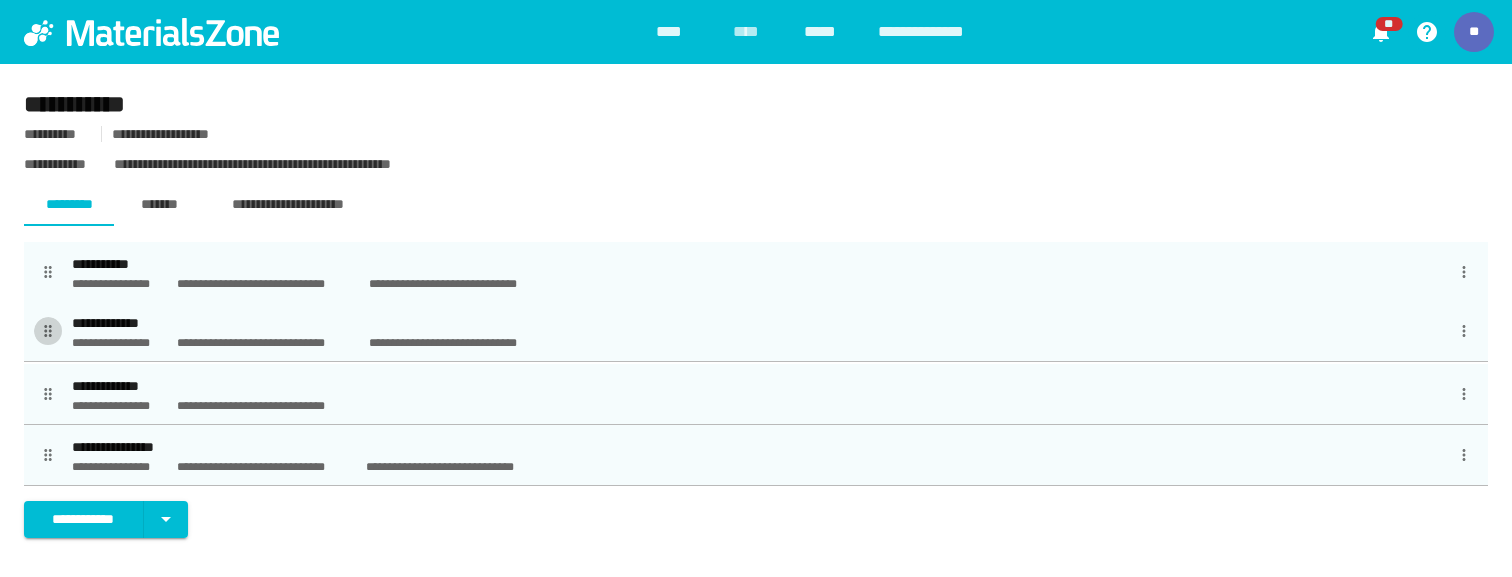 drag, startPoint x: 46, startPoint y: 394, endPoint x: 46, endPoint y: 317, distance: 77 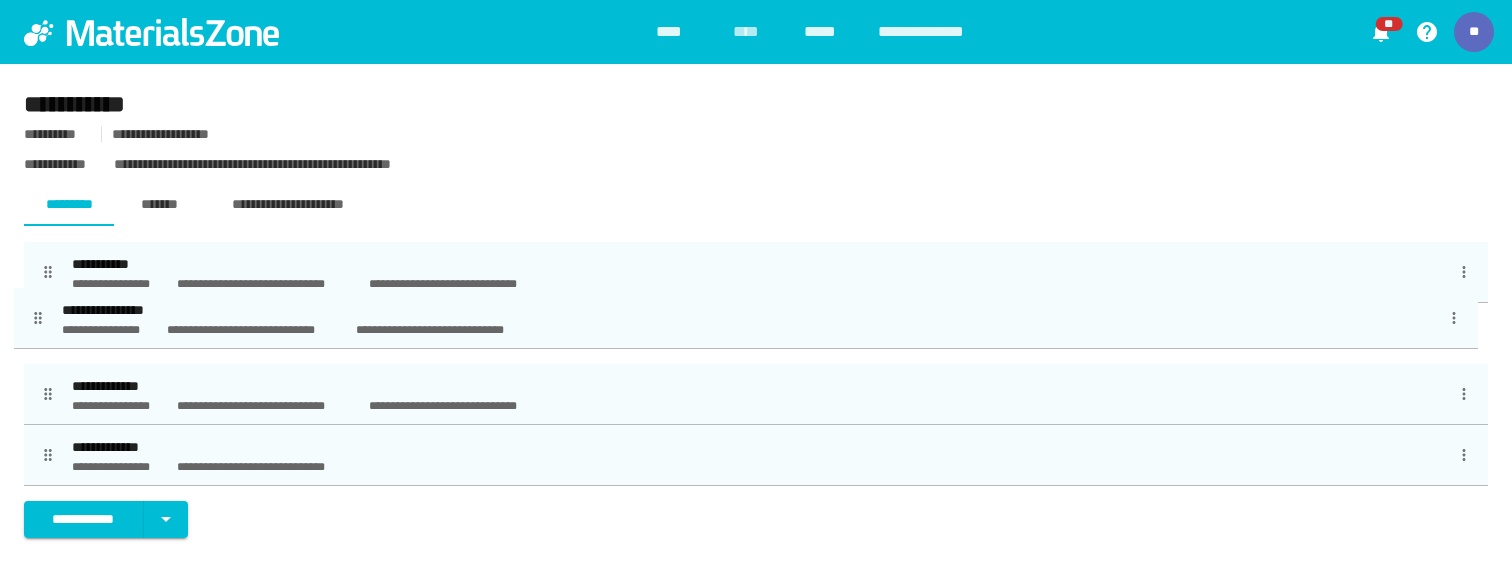 drag, startPoint x: 47, startPoint y: 461, endPoint x: 37, endPoint y: 324, distance: 137.36447 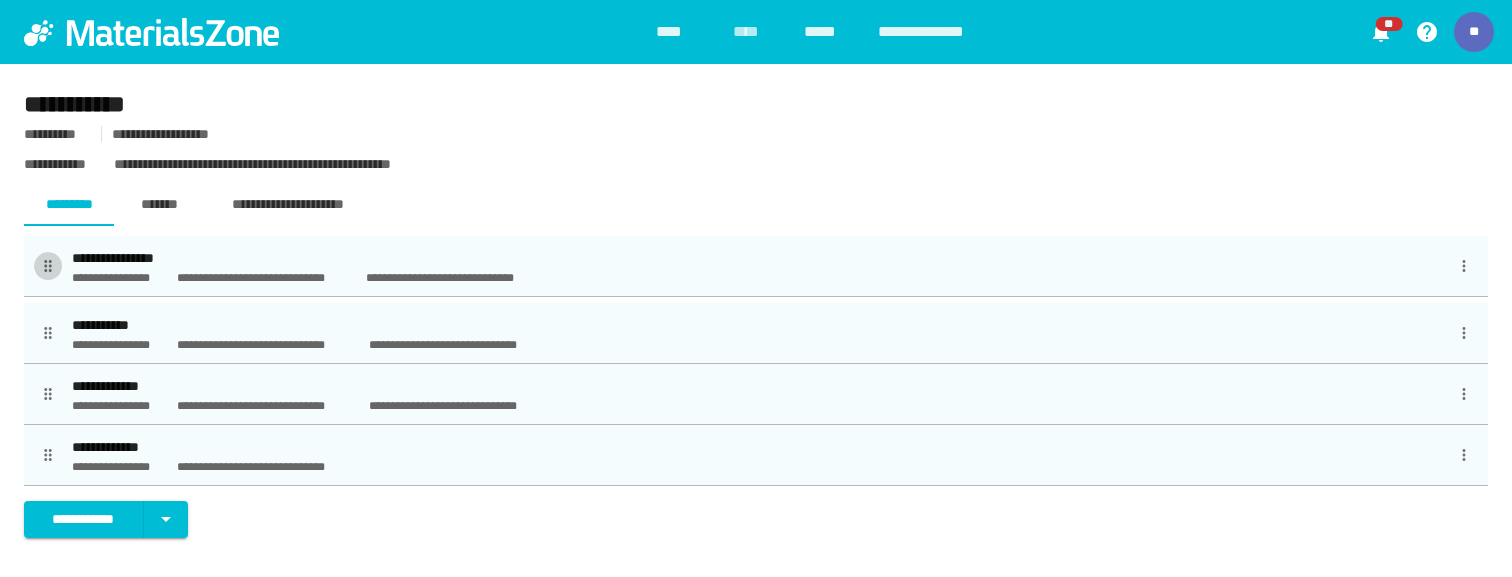 drag, startPoint x: 43, startPoint y: 336, endPoint x: 43, endPoint y: 269, distance: 67 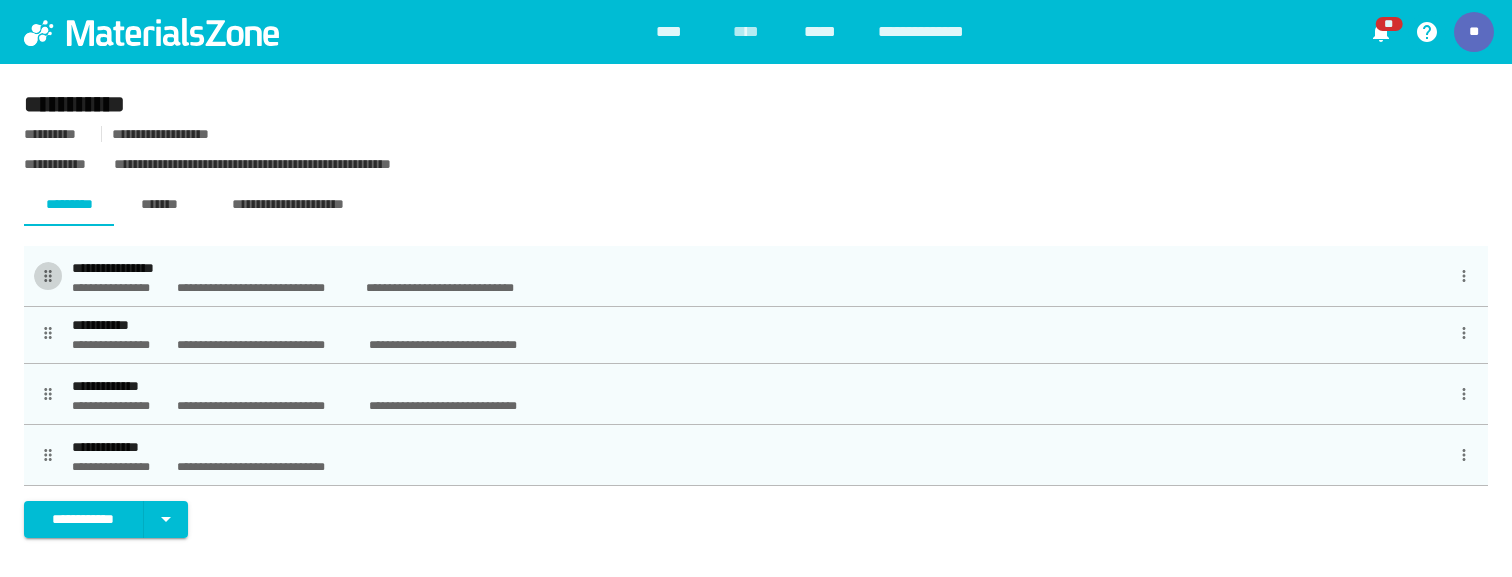 drag, startPoint x: 49, startPoint y: 334, endPoint x: 49, endPoint y: 277, distance: 57 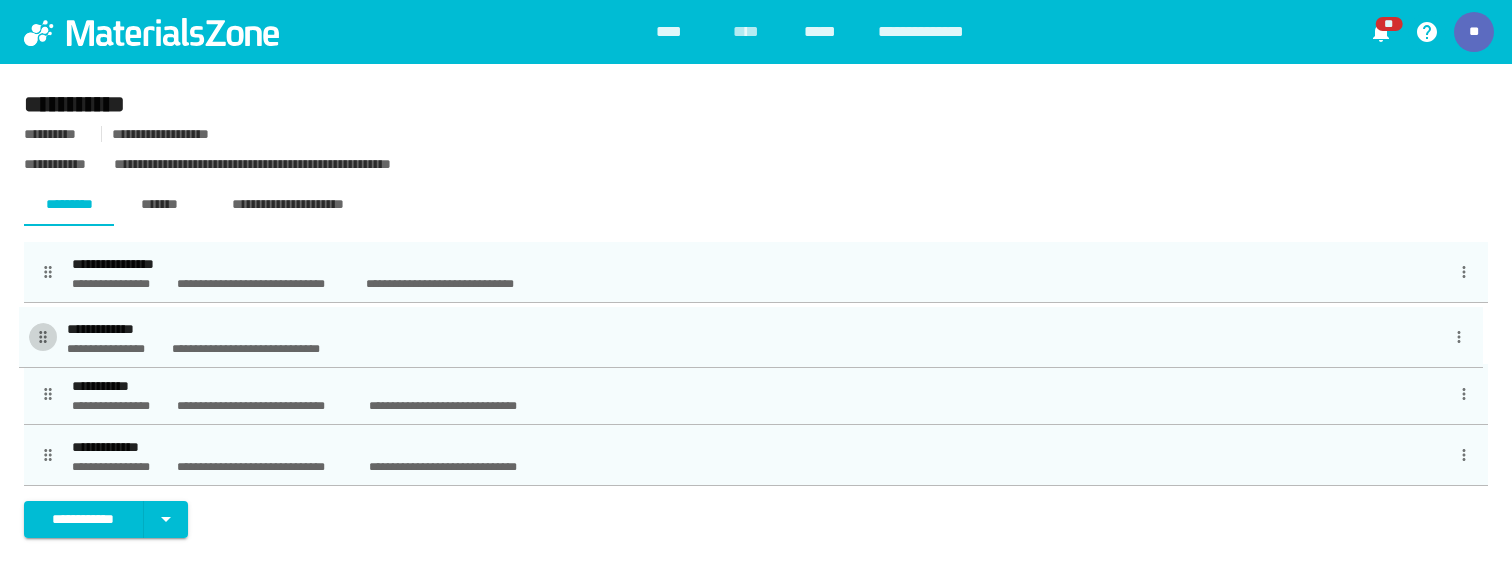 drag, startPoint x: 46, startPoint y: 455, endPoint x: 41, endPoint y: 336, distance: 119.104996 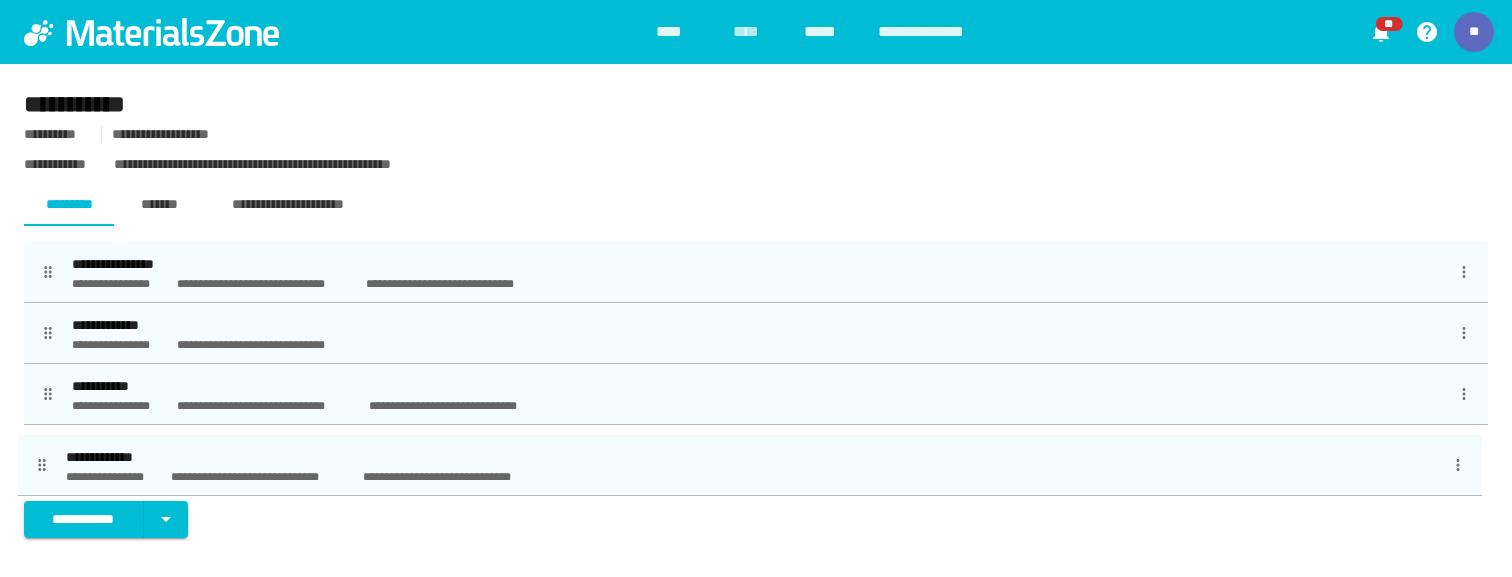 drag, startPoint x: 51, startPoint y: 452, endPoint x: 45, endPoint y: 462, distance: 11.661903 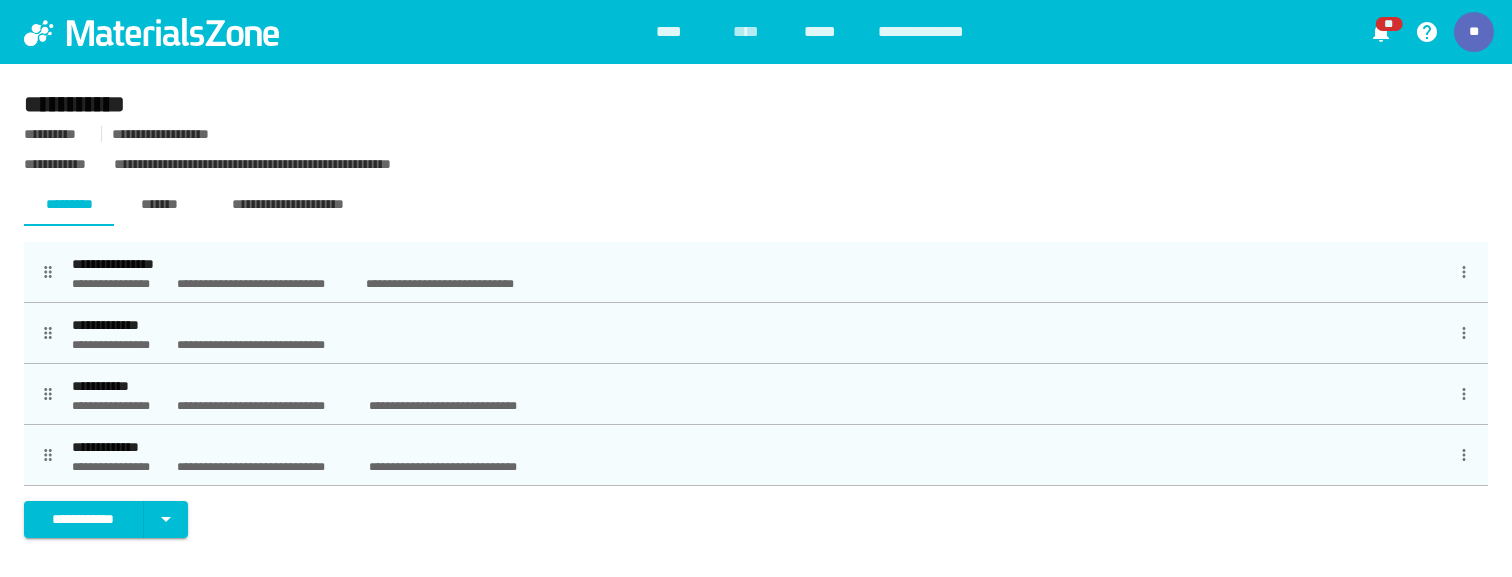 type 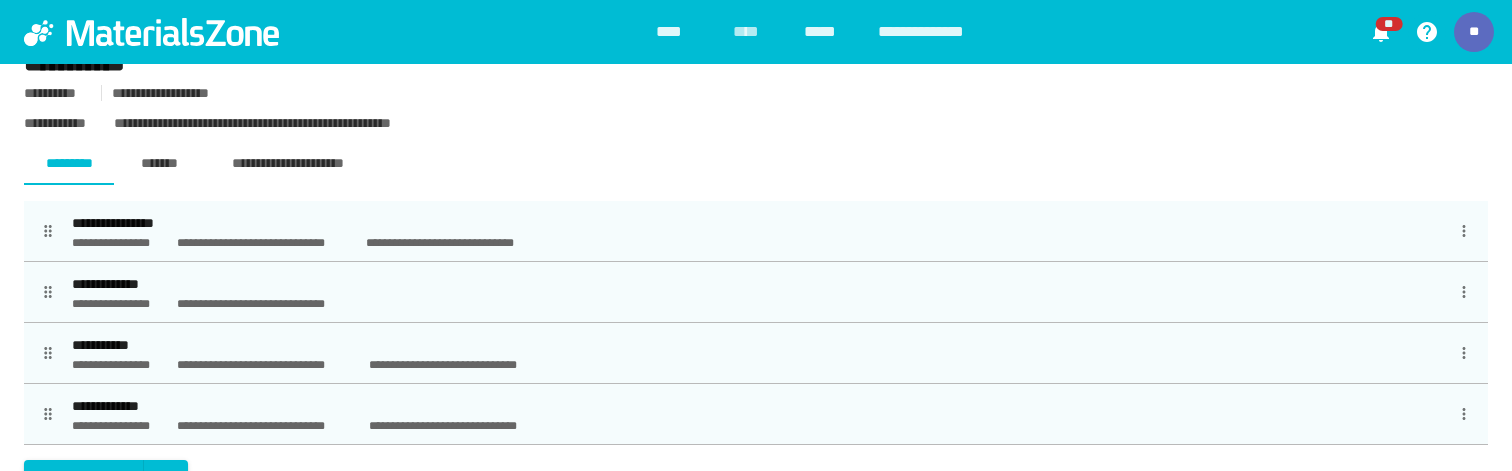 scroll, scrollTop: 0, scrollLeft: 0, axis: both 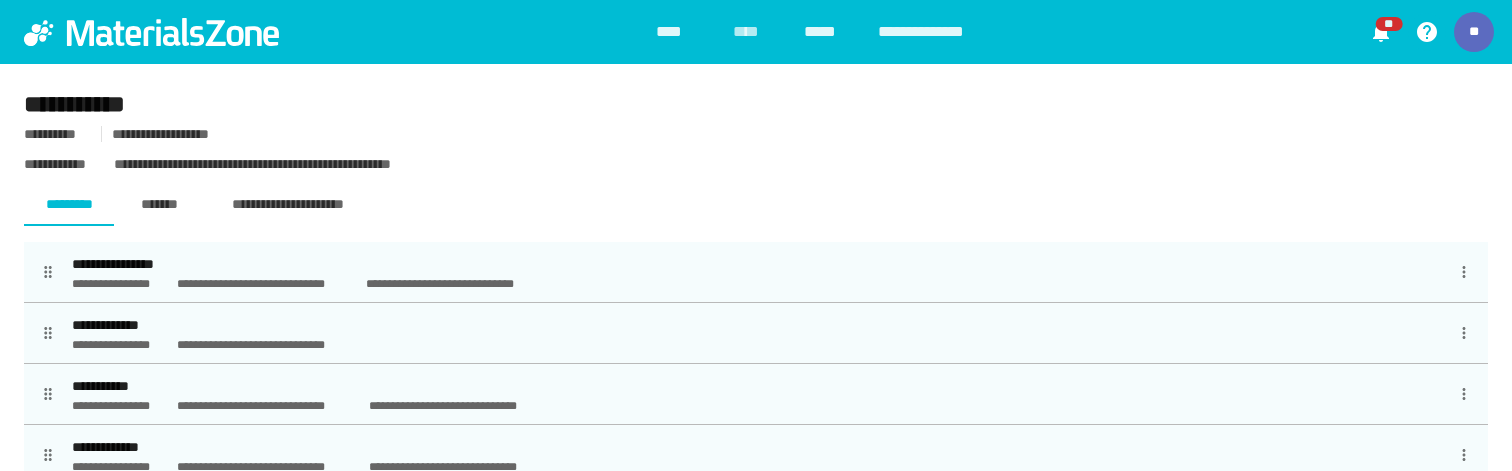 click on "[FIRST] [LAST]" at bounding box center [756, 264] 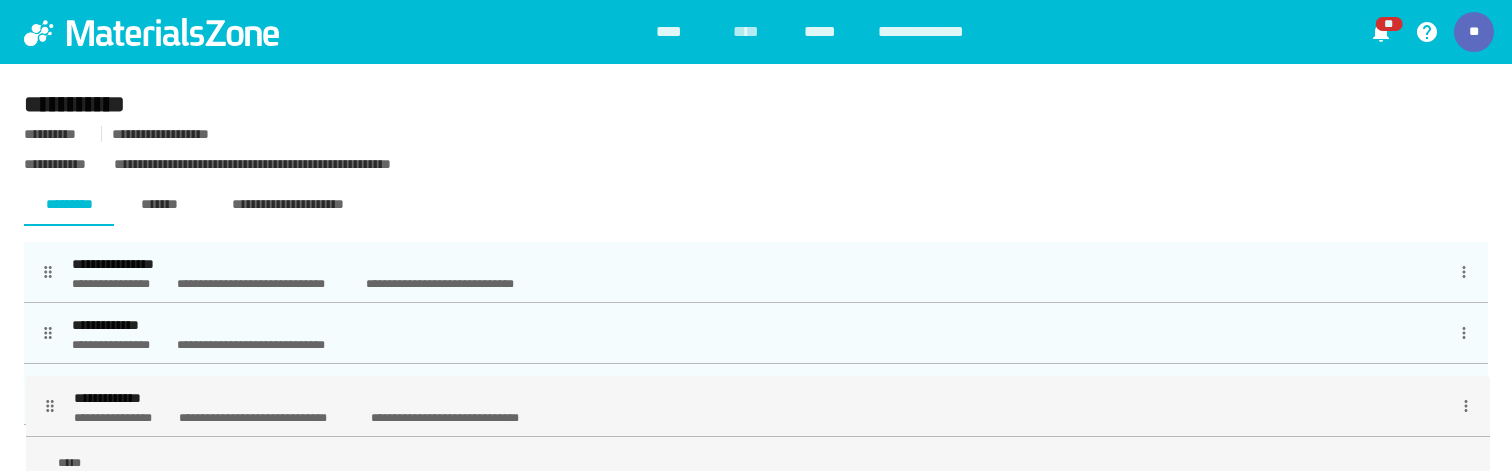 scroll, scrollTop: 18, scrollLeft: 0, axis: vertical 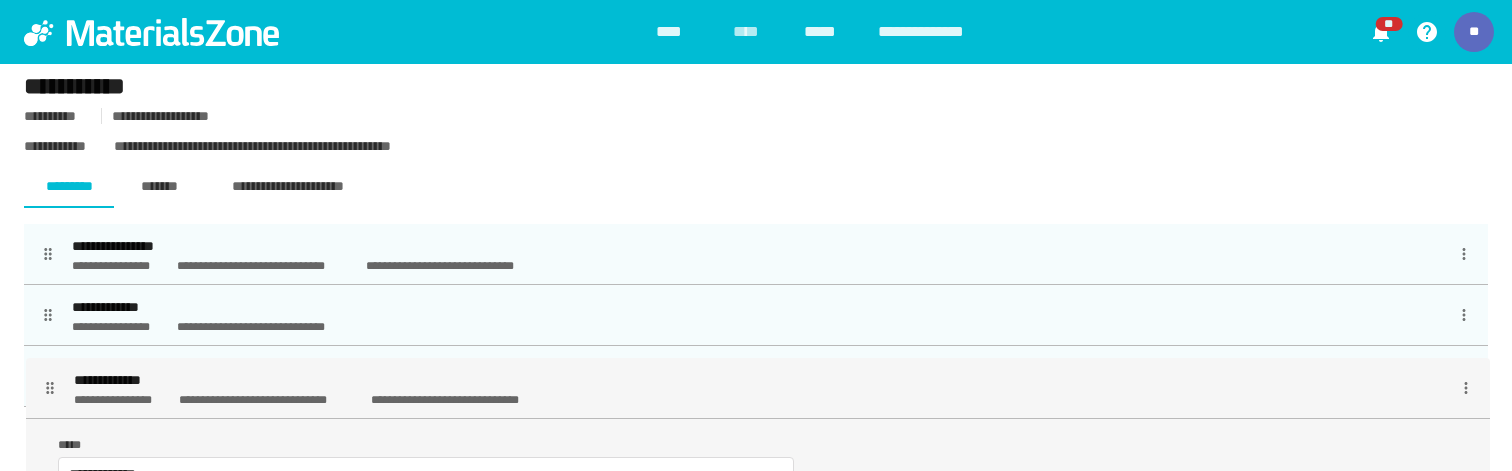 drag, startPoint x: 50, startPoint y: 449, endPoint x: 53, endPoint y: 413, distance: 36.124783 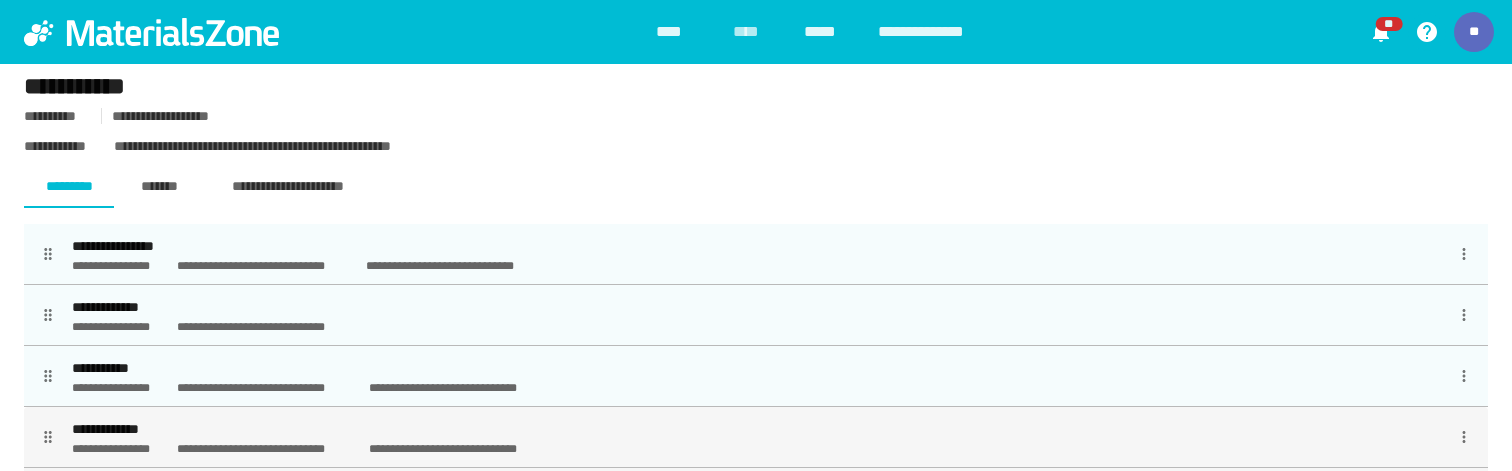 click on "[FIRST] [LAST] [FIRST] [LAST]" at bounding box center (756, 437) 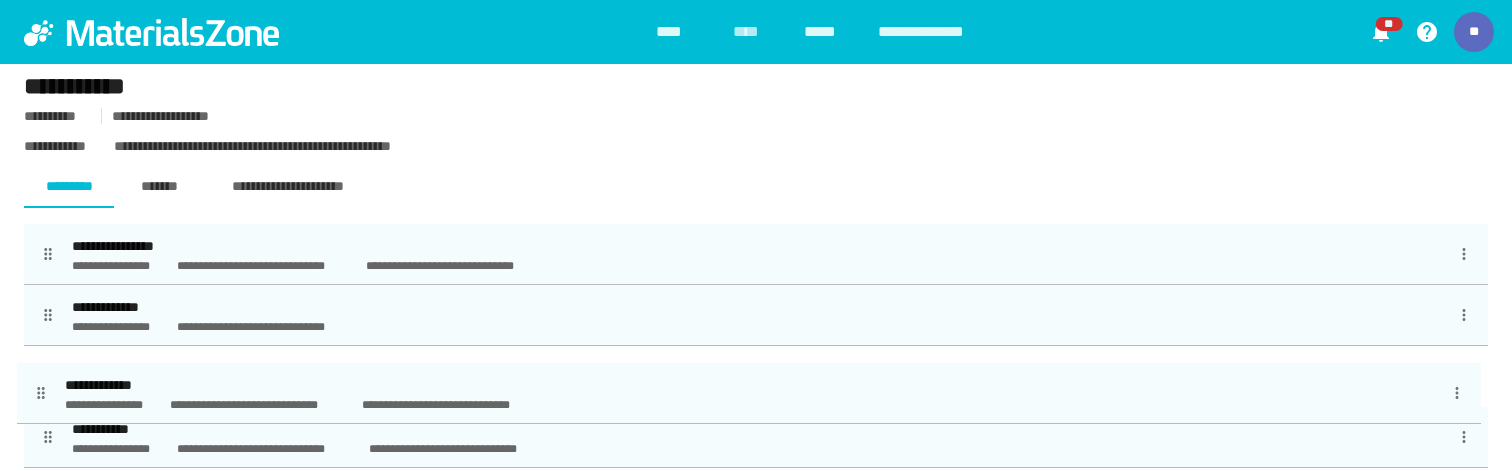 drag, startPoint x: 47, startPoint y: 432, endPoint x: 42, endPoint y: 374, distance: 58.21512 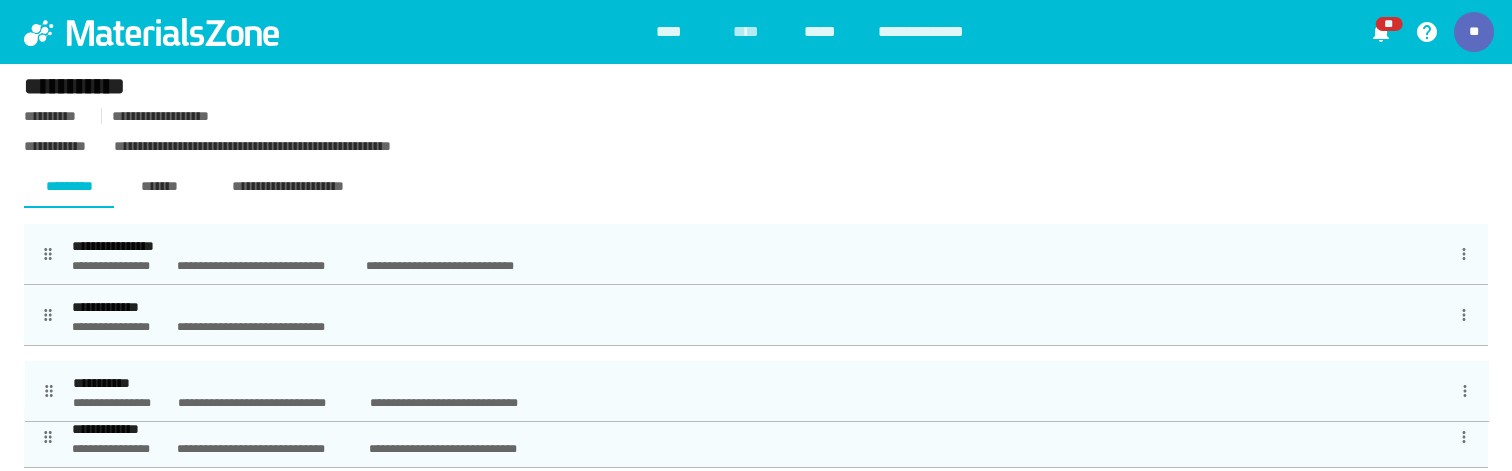 drag, startPoint x: 49, startPoint y: 433, endPoint x: 50, endPoint y: 387, distance: 46.010868 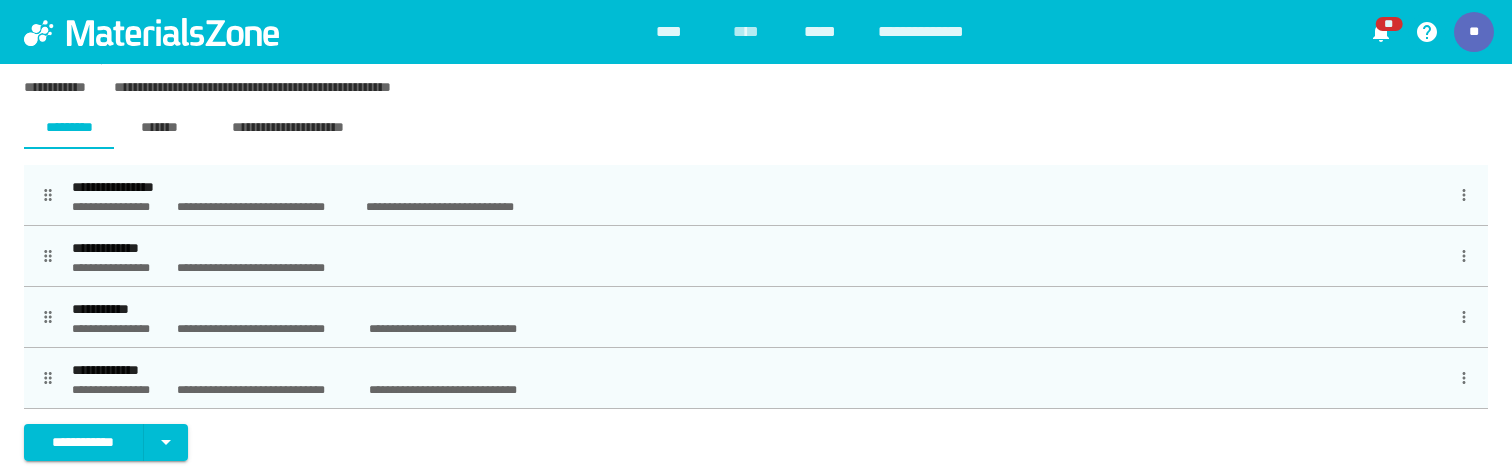 scroll, scrollTop: 88, scrollLeft: 0, axis: vertical 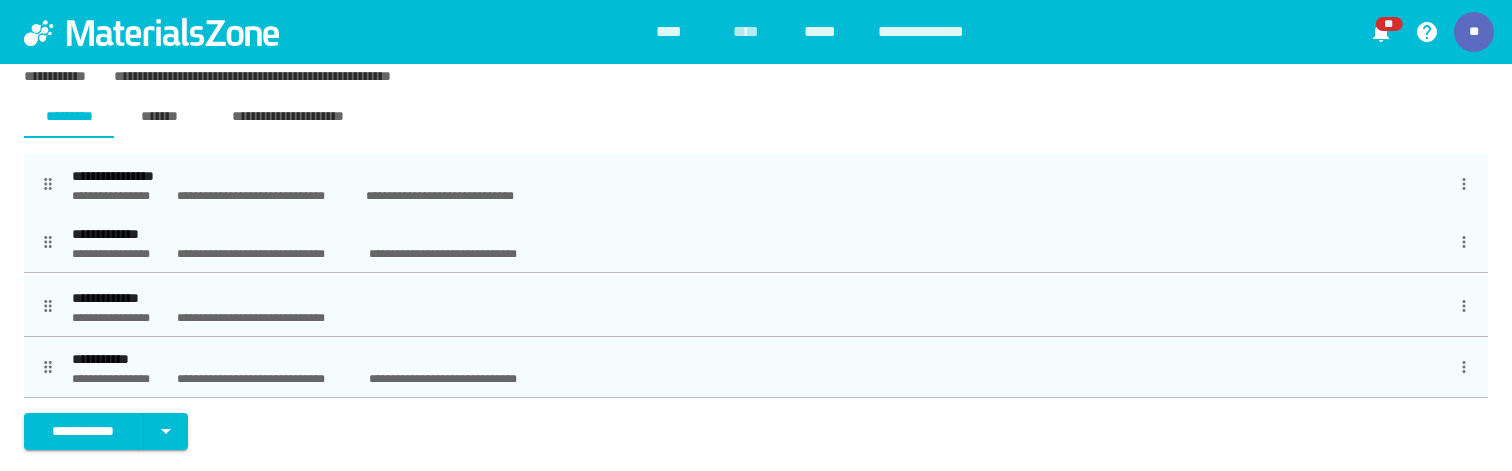 drag, startPoint x: 51, startPoint y: 363, endPoint x: 51, endPoint y: 238, distance: 125 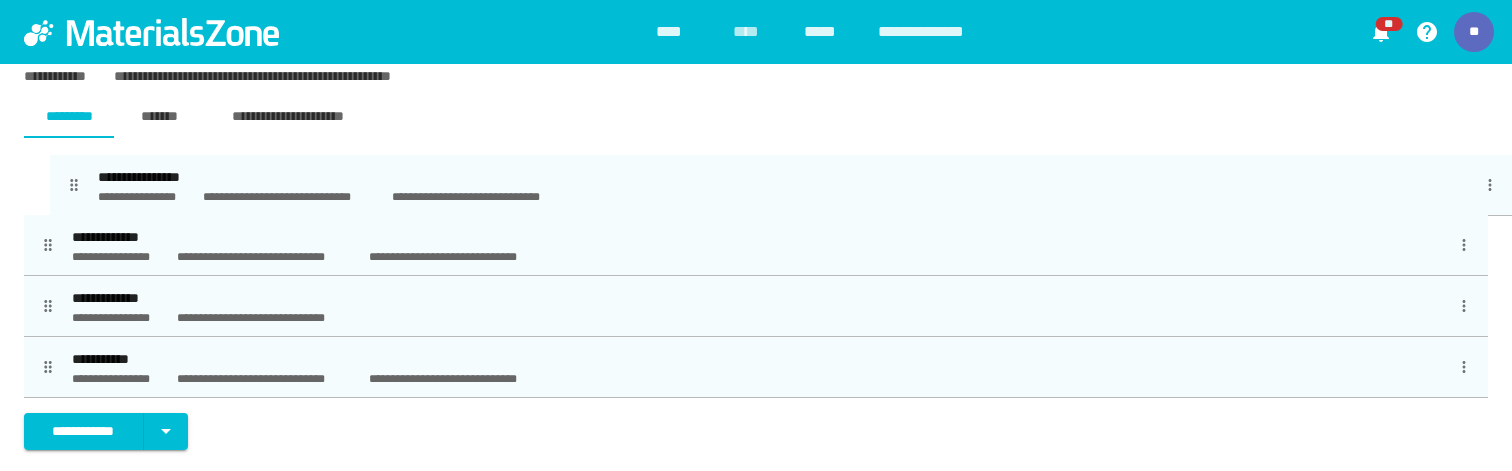 drag, startPoint x: 48, startPoint y: 182, endPoint x: 73, endPoint y: 183, distance: 25.019993 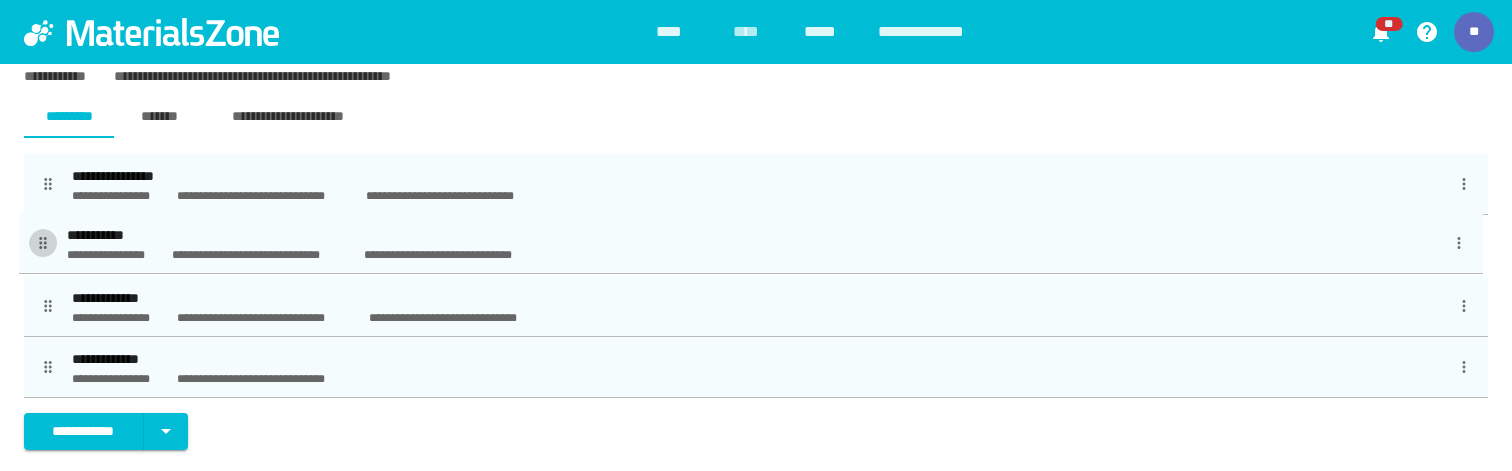 drag, startPoint x: 44, startPoint y: 366, endPoint x: 39, endPoint y: 243, distance: 123.101585 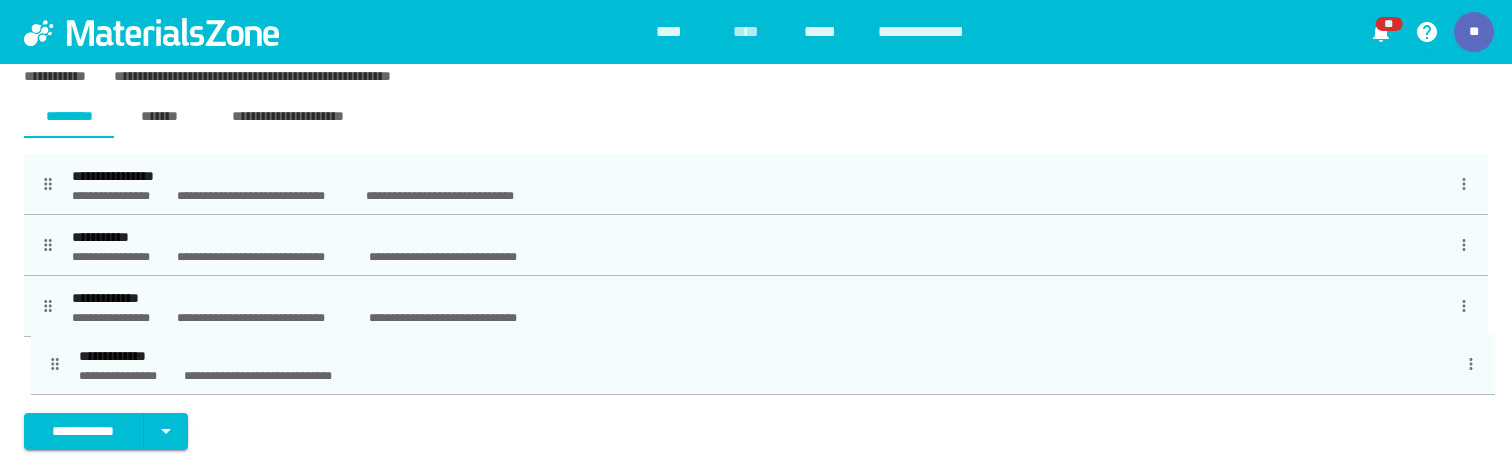 click at bounding box center (55, 364) 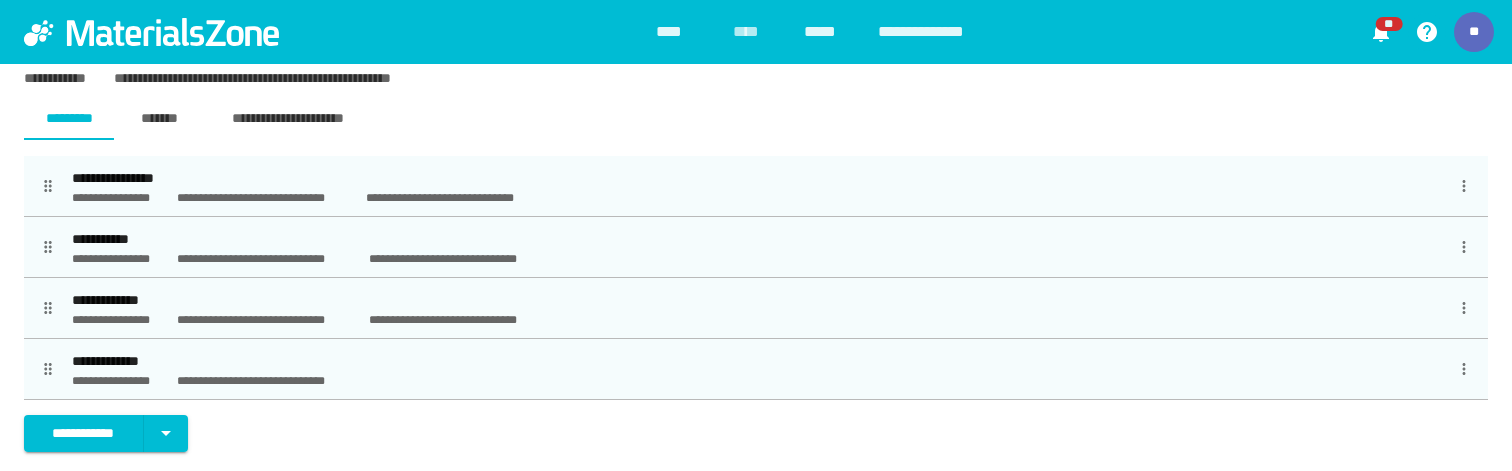 scroll, scrollTop: 88, scrollLeft: 0, axis: vertical 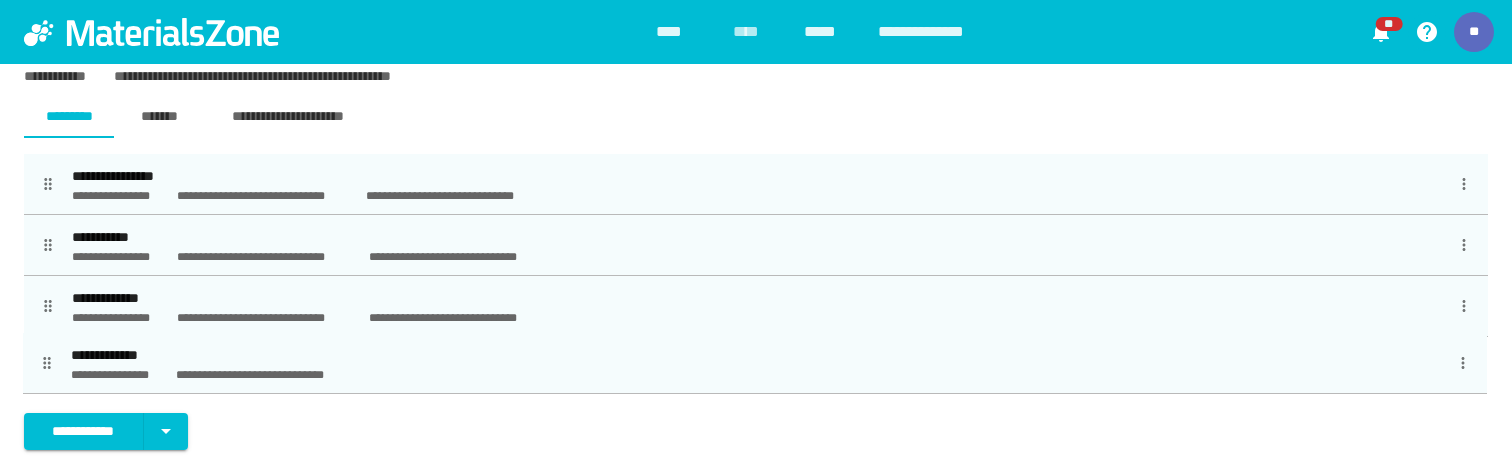 click at bounding box center (47, 363) 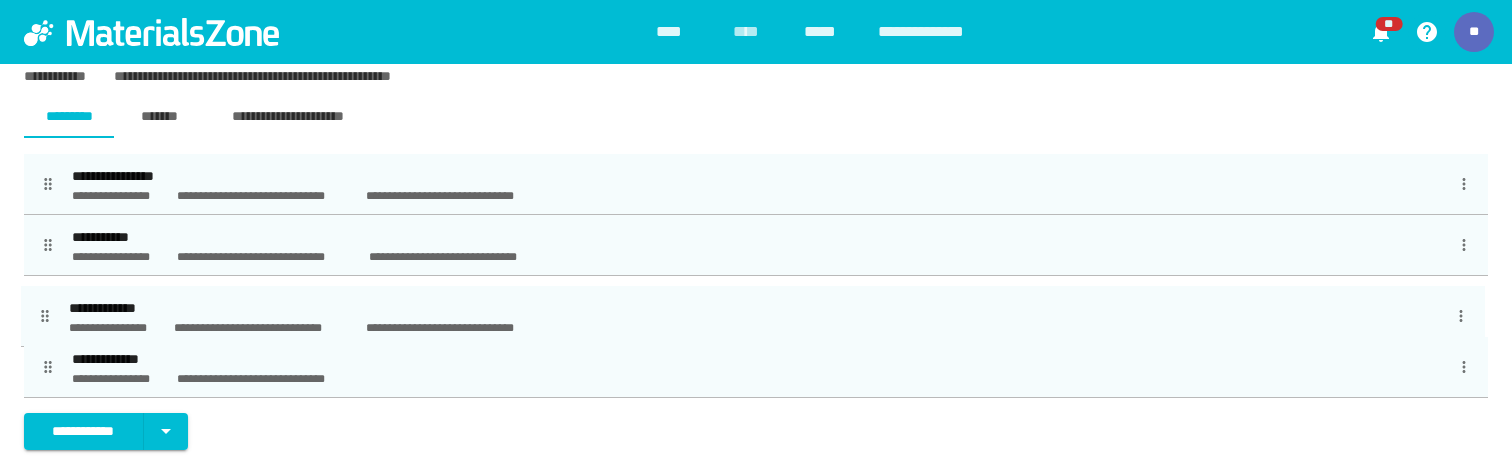 drag, startPoint x: 45, startPoint y: 316, endPoint x: 43, endPoint y: 326, distance: 10.198039 